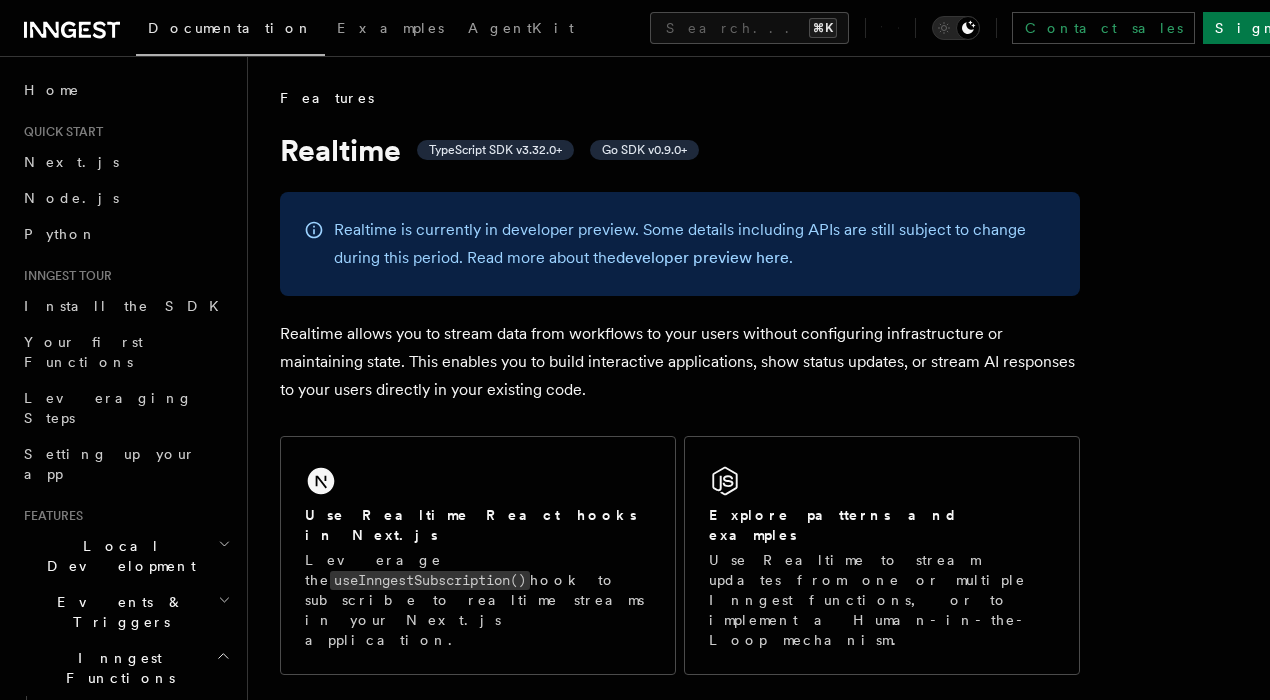 scroll, scrollTop: 3237, scrollLeft: 0, axis: vertical 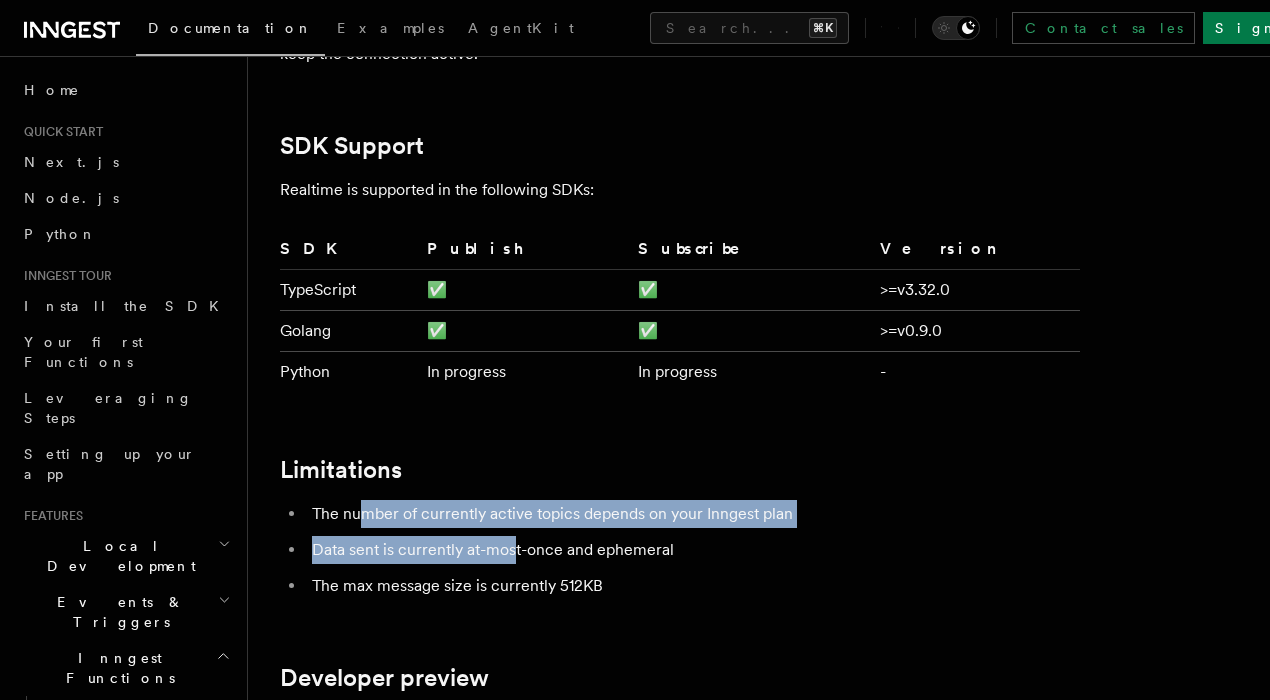 drag, startPoint x: 357, startPoint y: 365, endPoint x: 674, endPoint y: 441, distance: 325.98312 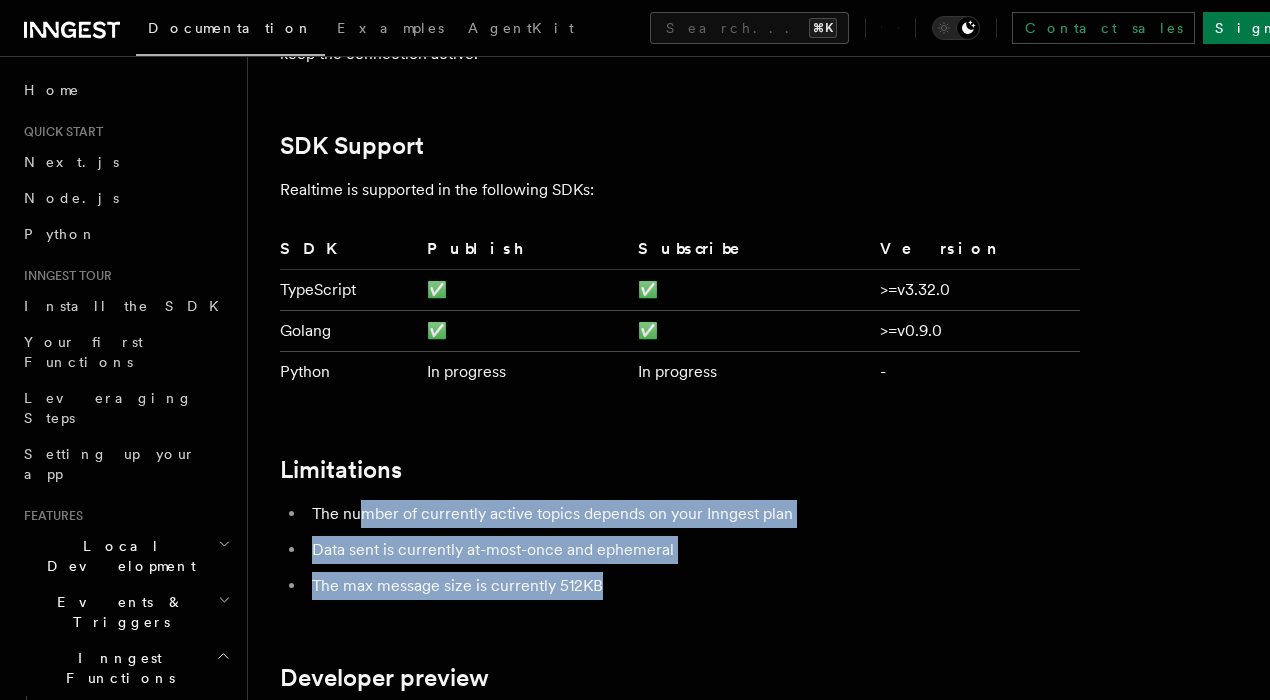 click on "The max message size is currently 512KB" at bounding box center (693, 586) 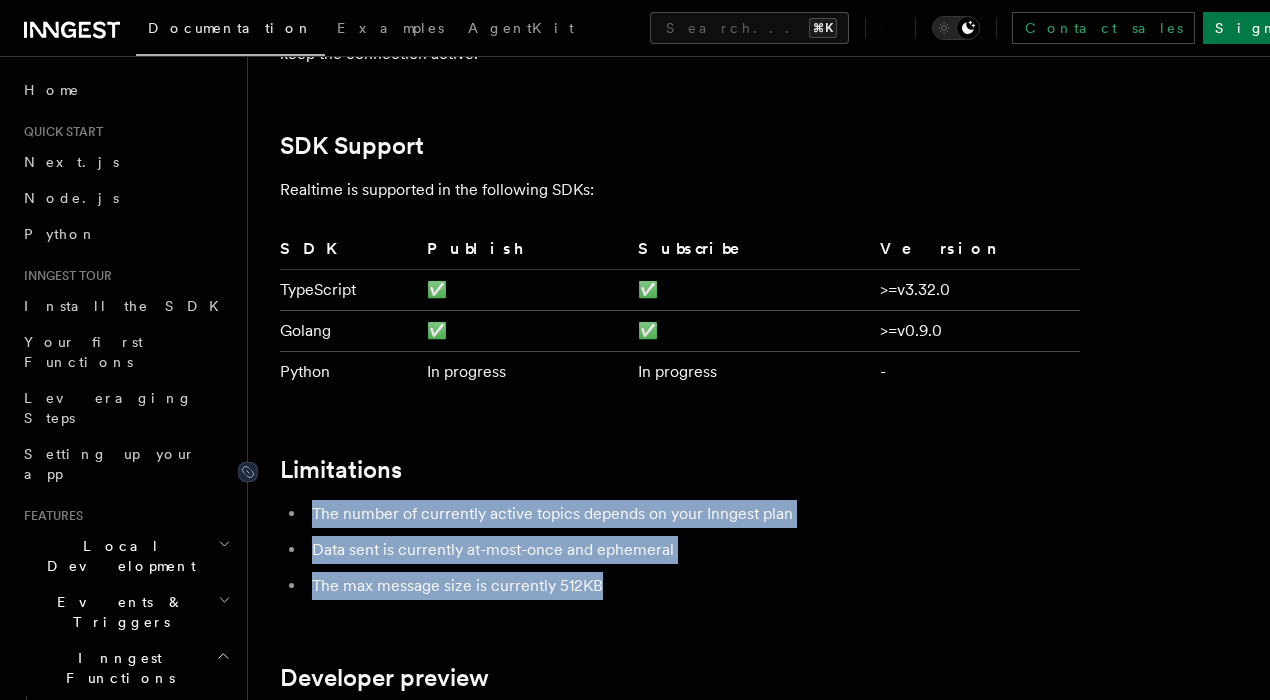 drag, startPoint x: 674, startPoint y: 441, endPoint x: 372, endPoint y: 317, distance: 326.4659 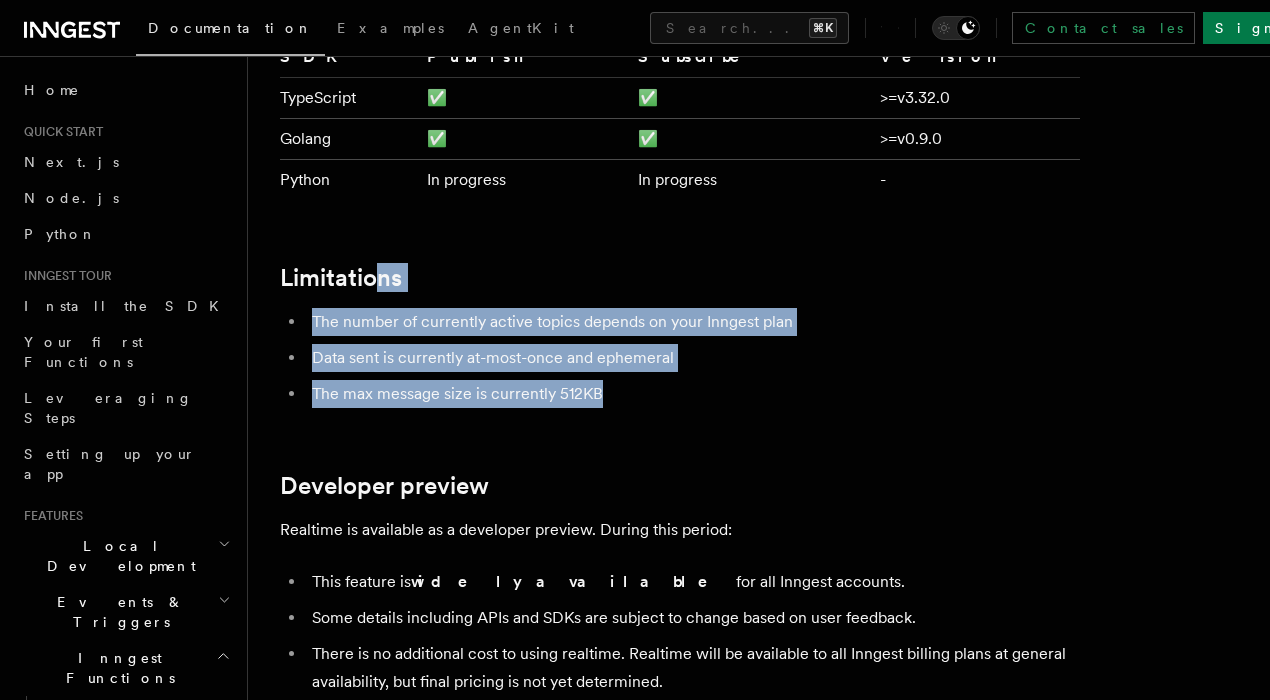 scroll, scrollTop: 6185, scrollLeft: 0, axis: vertical 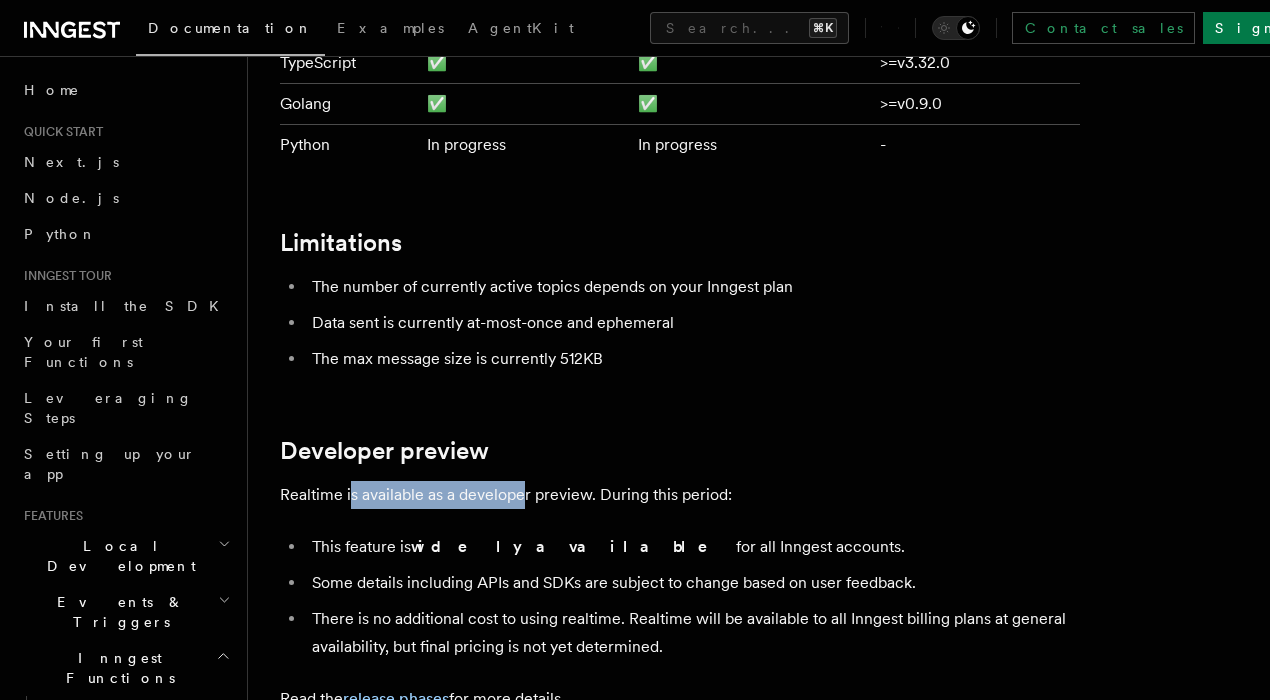 drag, startPoint x: 352, startPoint y: 345, endPoint x: 657, endPoint y: 347, distance: 305.00656 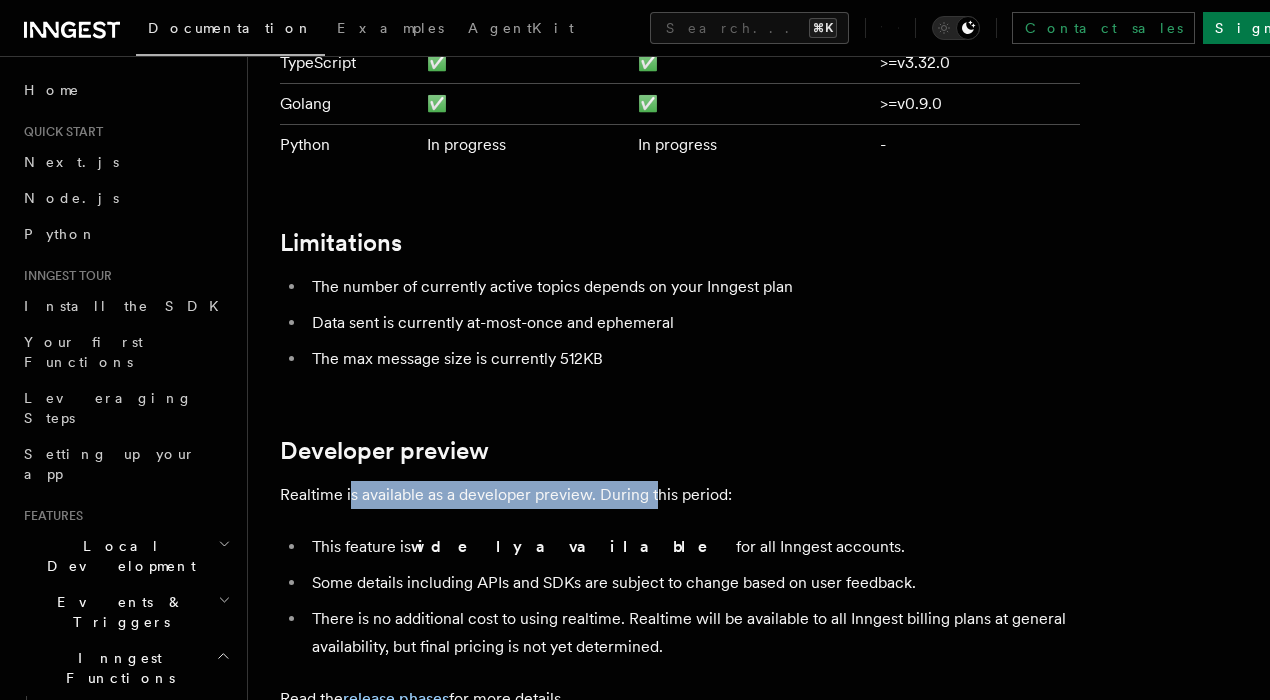 click on "Realtime is available as a developer preview. During this period:" at bounding box center (680, 495) 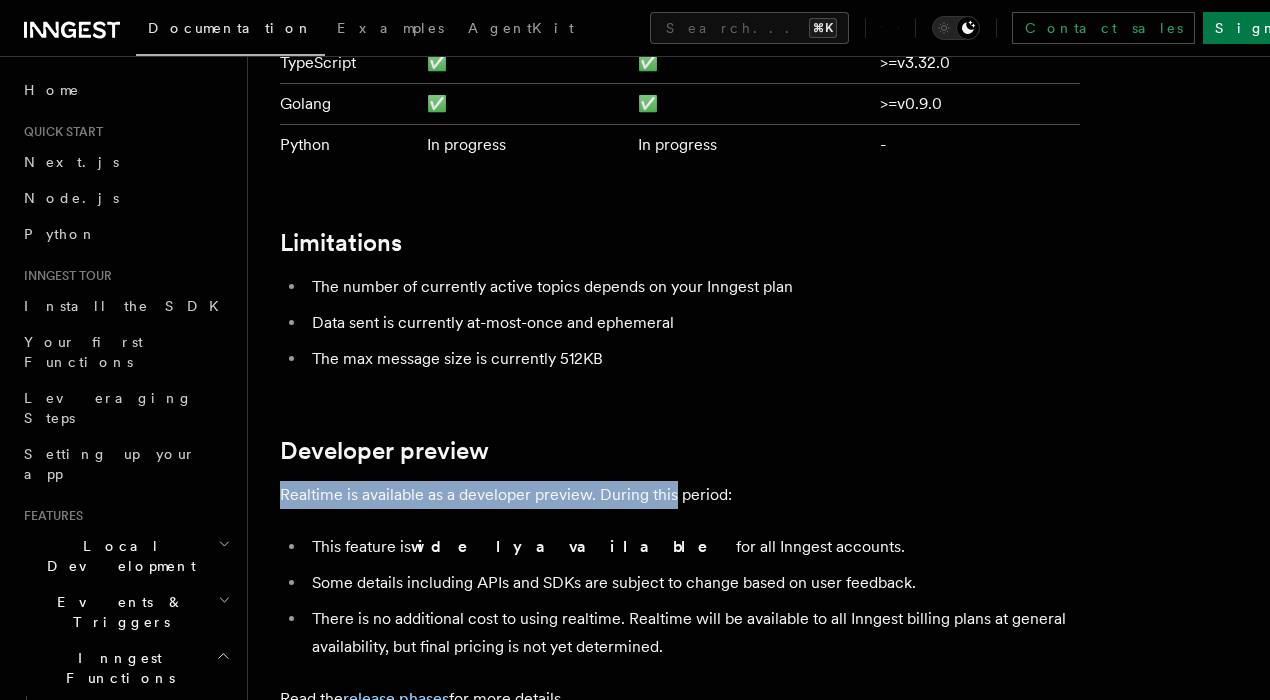 drag, startPoint x: 657, startPoint y: 347, endPoint x: 368, endPoint y: 324, distance: 289.9138 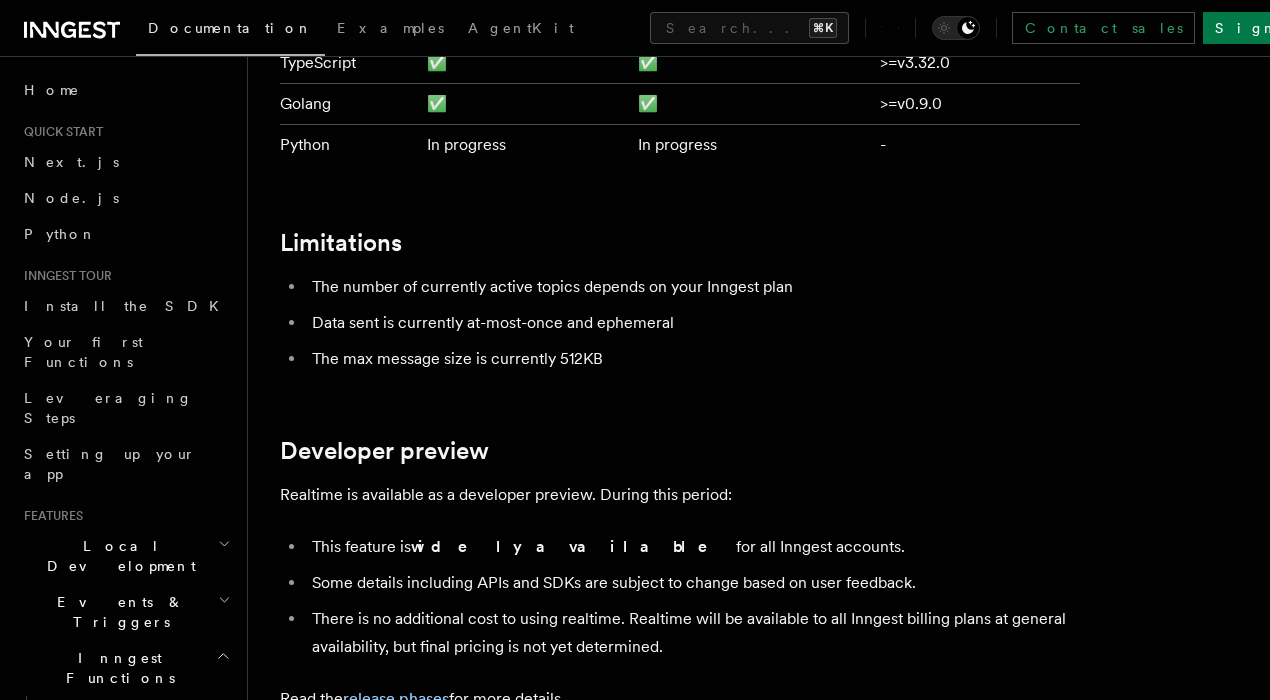 drag, startPoint x: 373, startPoint y: 375, endPoint x: 645, endPoint y: 400, distance: 273.14648 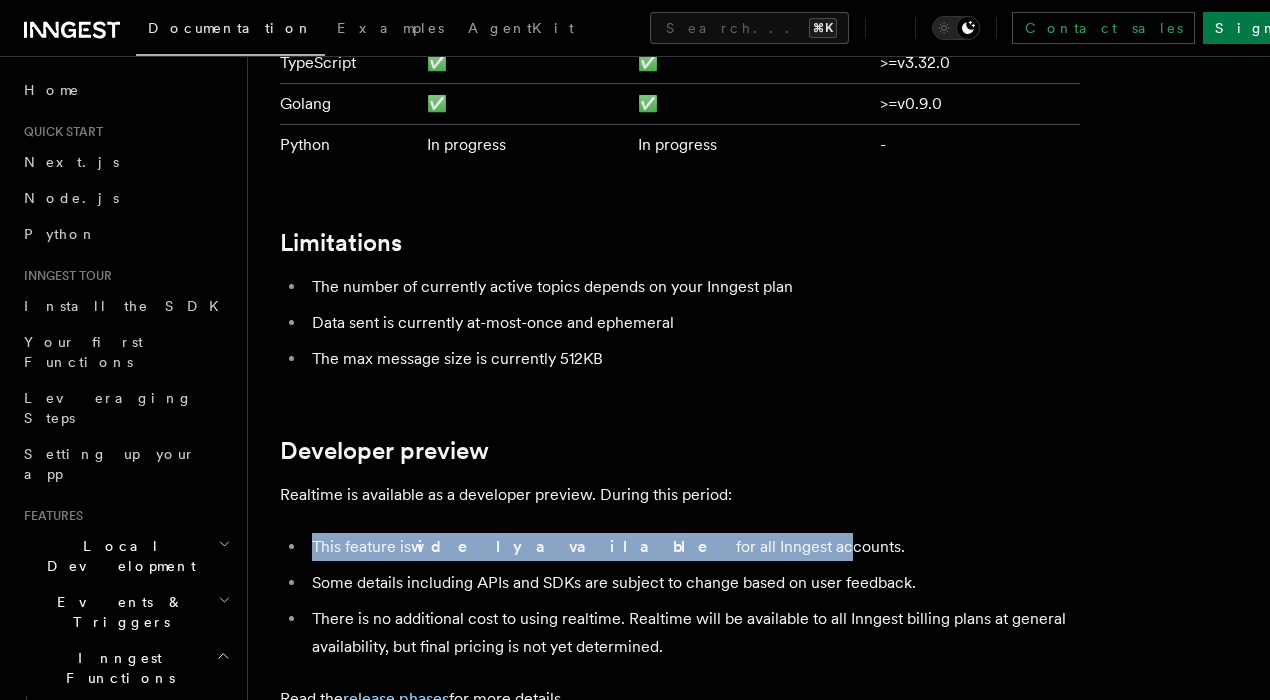 click on "This feature is  widely available  for all Inngest accounts." at bounding box center [693, 547] 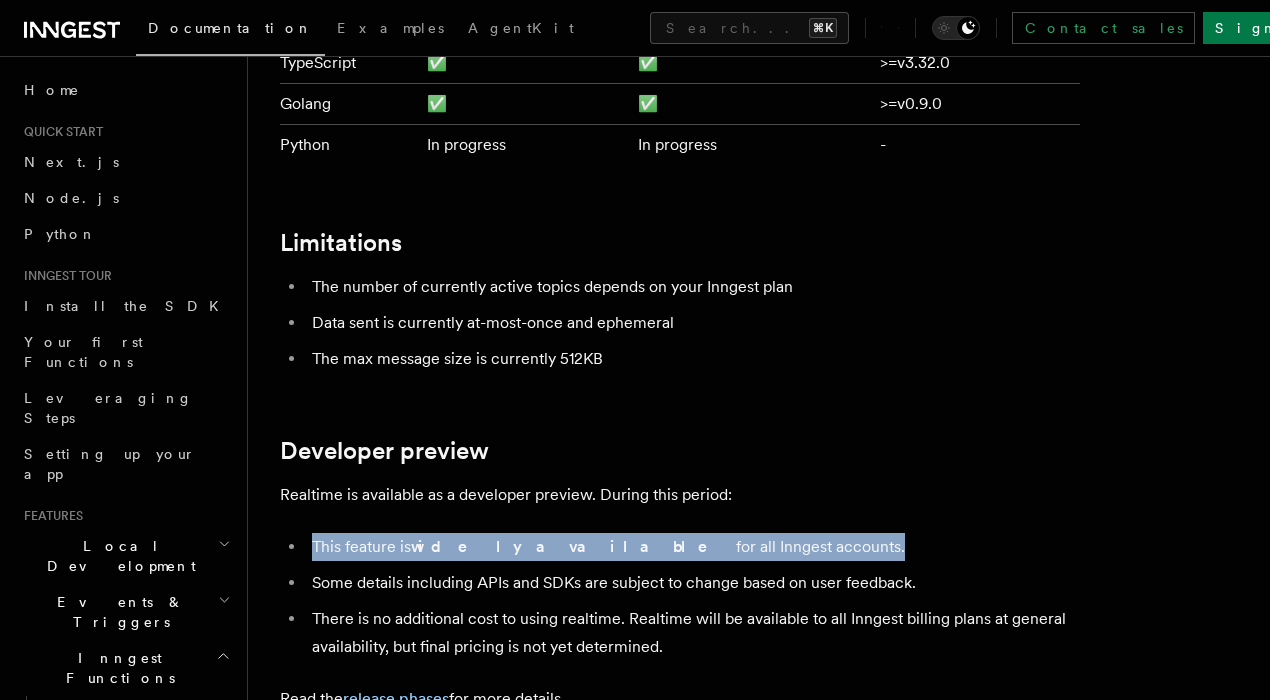 drag, startPoint x: 645, startPoint y: 400, endPoint x: 360, endPoint y: 370, distance: 286.5746 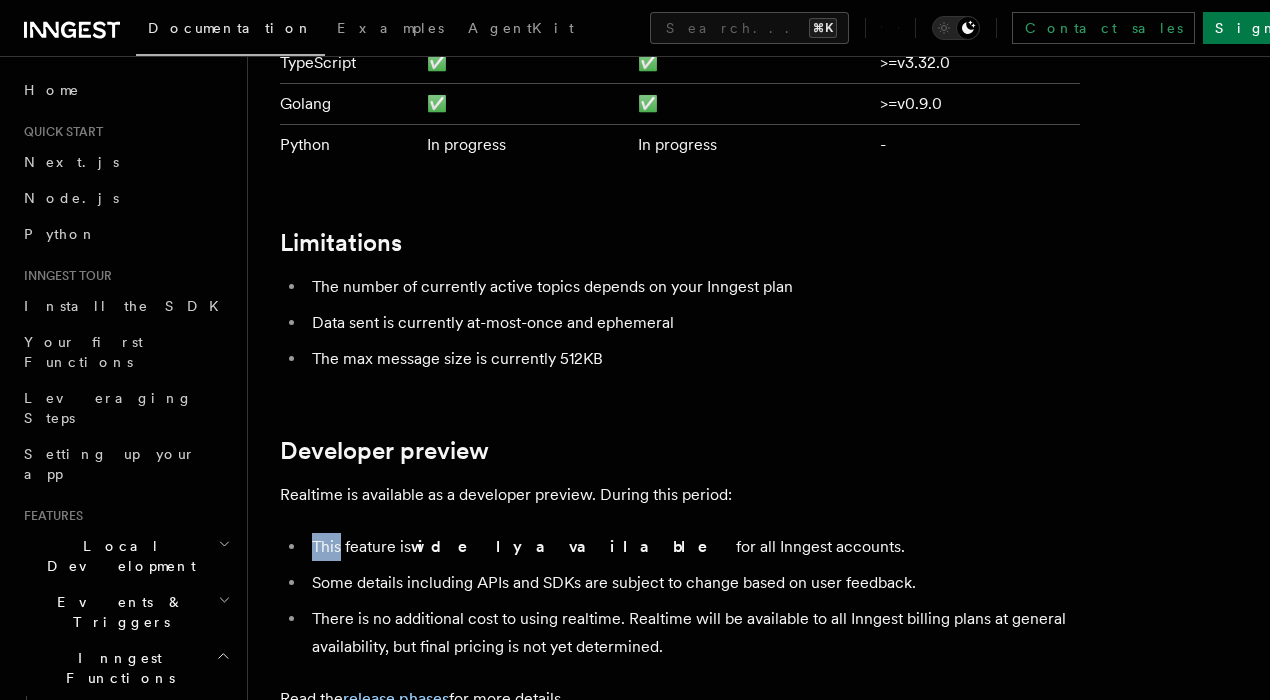drag, startPoint x: 357, startPoint y: 370, endPoint x: 587, endPoint y: 393, distance: 231.14714 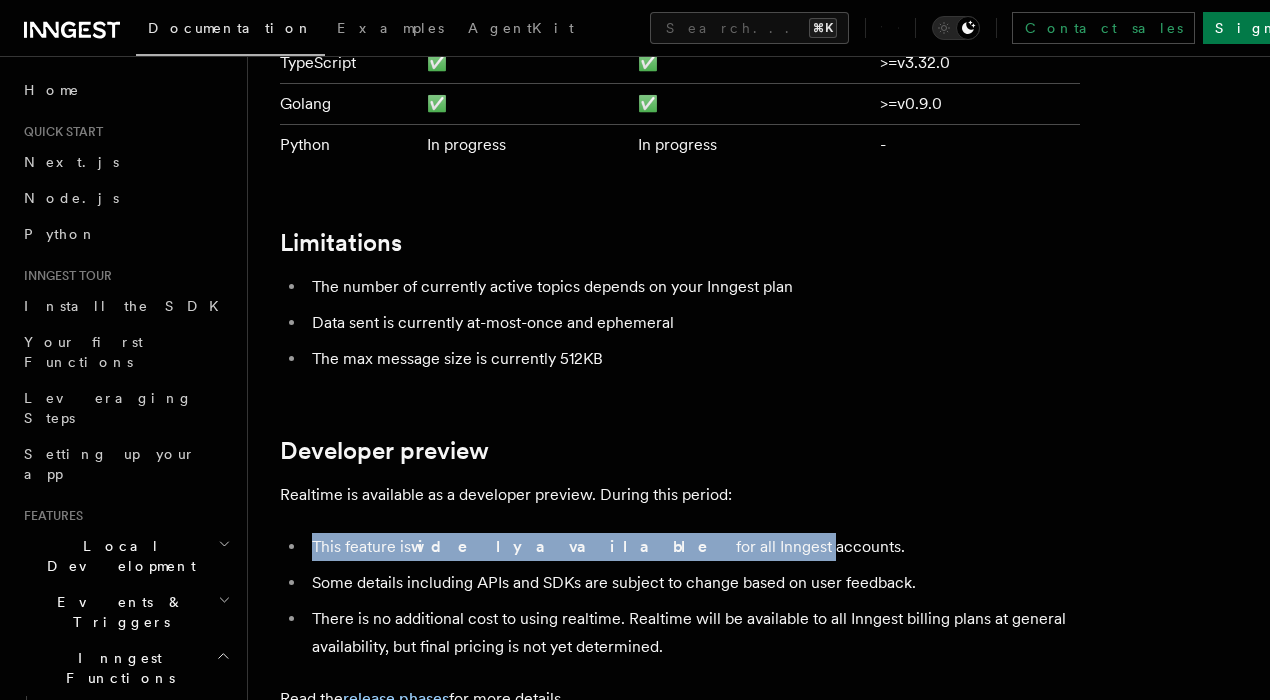 click on "This feature is  widely available  for all Inngest accounts." at bounding box center (693, 547) 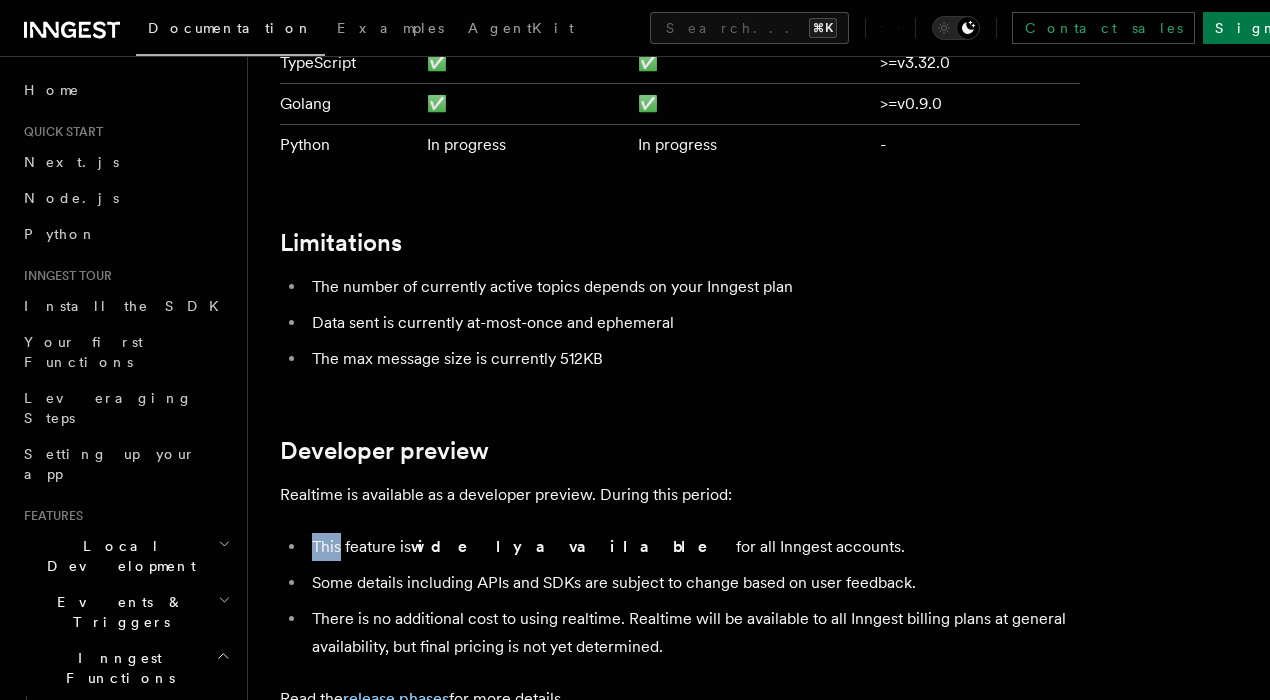 drag, startPoint x: 367, startPoint y: 380, endPoint x: 585, endPoint y: 380, distance: 218 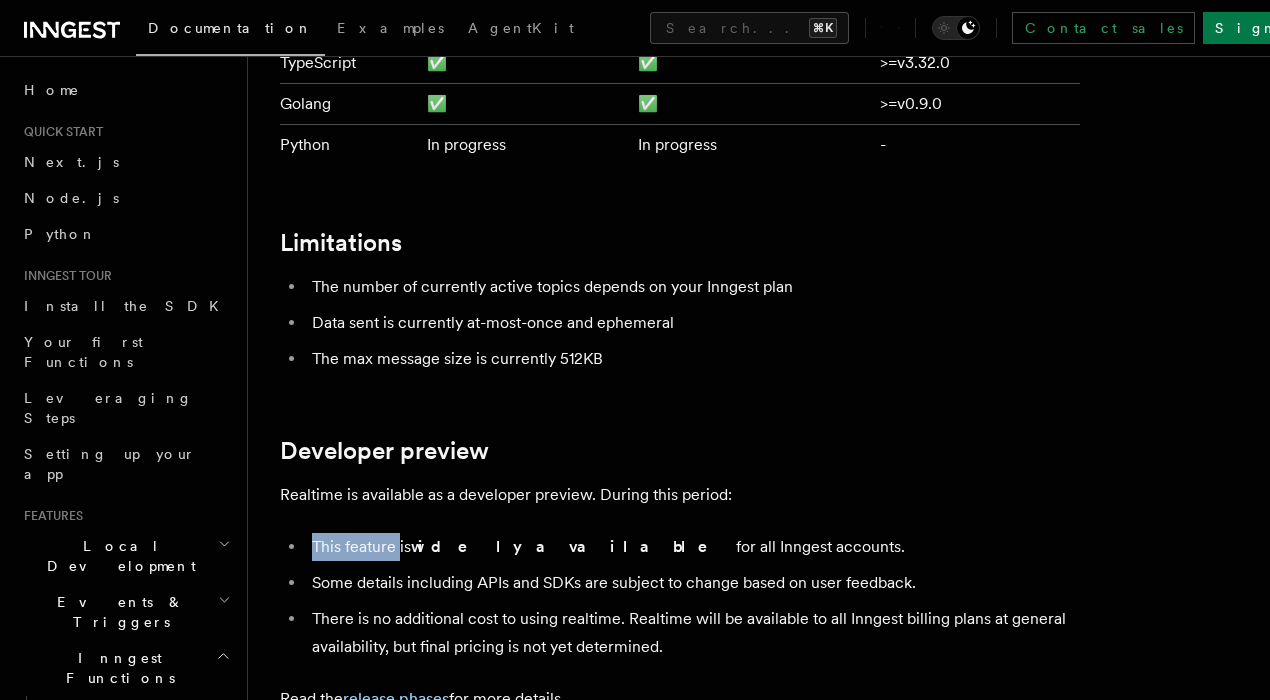 click on "Features Realtime  TypeScript SDK v3.32.0+   Go SDK v0.9.0+
Realtime is currently in developer preview. Some details including APIs are still subject to change during this period. Read more about the  developer preview here .
Realtime allows you to stream data from workflows to your users without configuring infrastructure or maintaining state. This enables you to build interactive applications, show status updates, or stream AI responses to your users directly in your existing code.
Use Realtime React hooks in Next.js Leverage the  useInngestSubscription()  hook to subscribe to realtime streams in your Next.js application. Explore patterns and examples Use Realtime to stream updates from one or multiple Inngest functions, or to implement a Human-in-the-Loop mechanism.
Usage
There are two core parts of Realtime:  publishing  and  subscribing . You must publish data from your functions for it to be visible. Publishing data accepts three parameters:
data
channel user:123
topic
npm" at bounding box center (759, -2290) 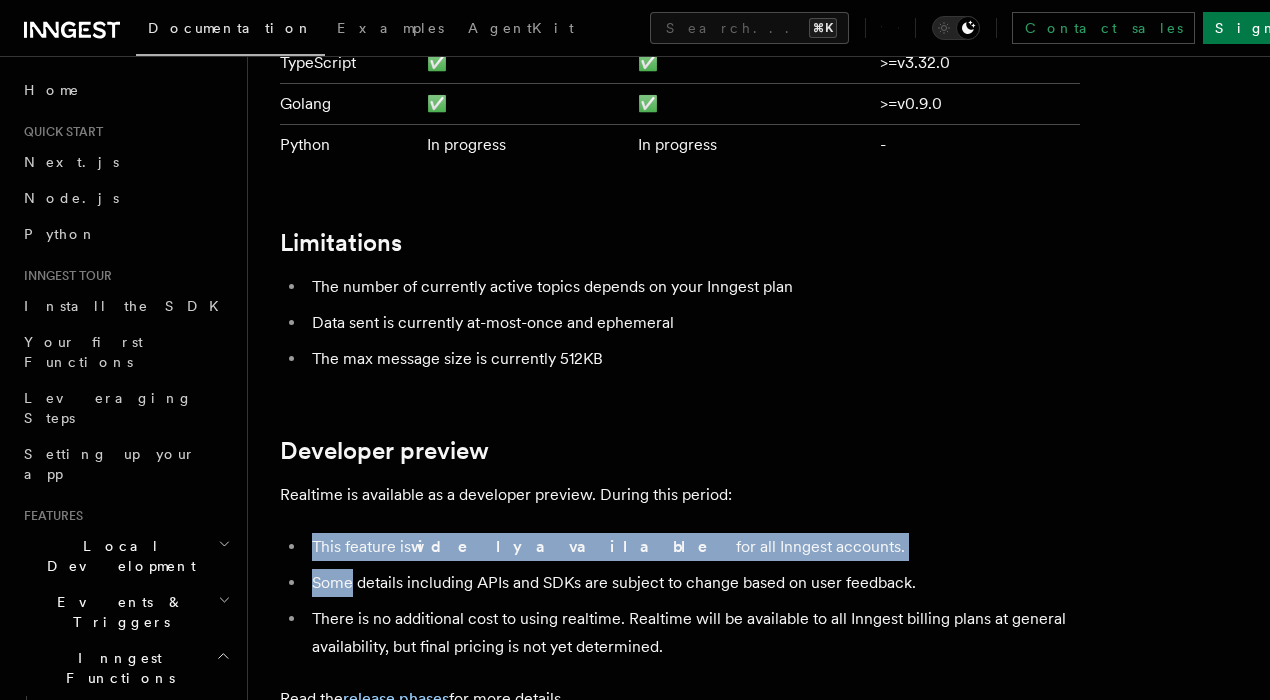 drag, startPoint x: 384, startPoint y: 381, endPoint x: 576, endPoint y: 415, distance: 194.98718 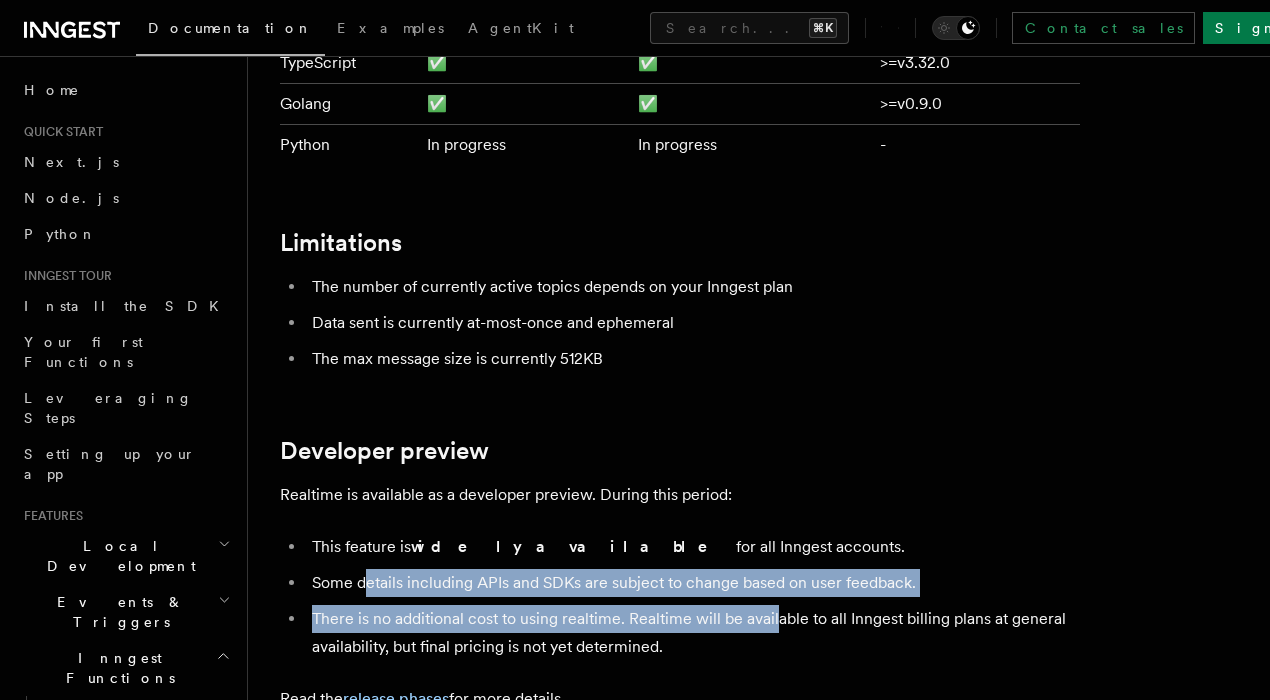 drag, startPoint x: 362, startPoint y: 433, endPoint x: 778, endPoint y: 461, distance: 416.94125 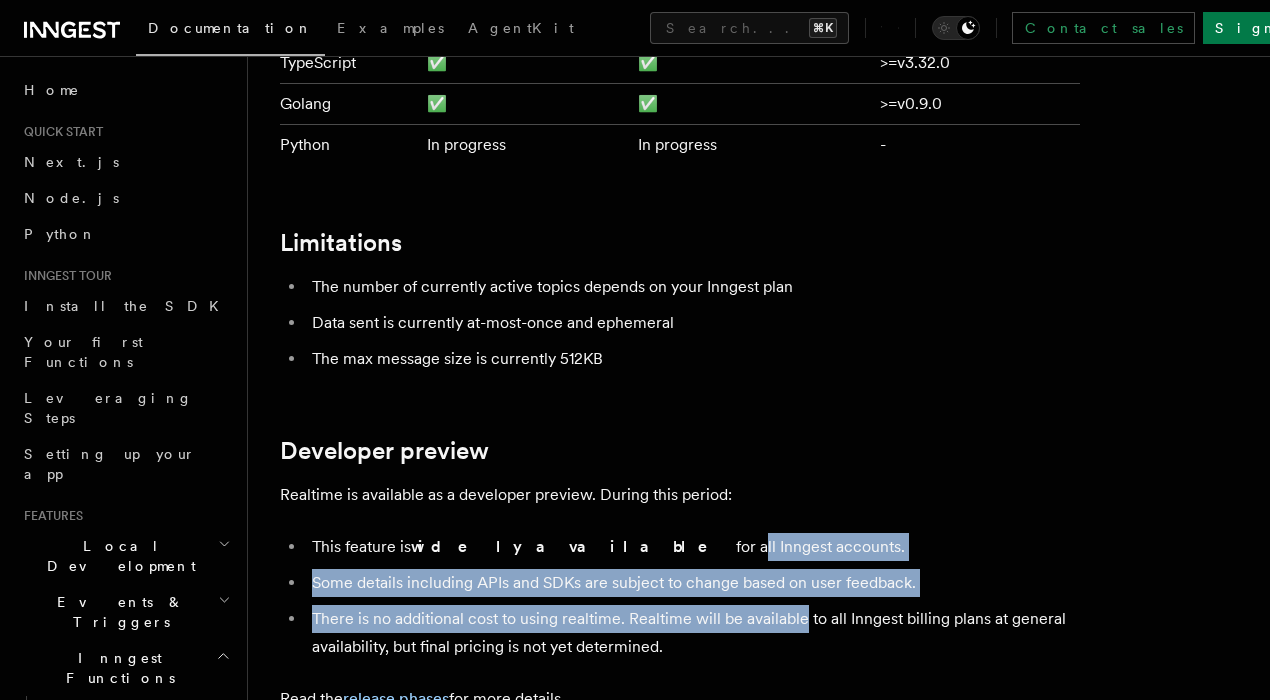drag, startPoint x: 778, startPoint y: 461, endPoint x: 494, endPoint y: 381, distance: 295.05255 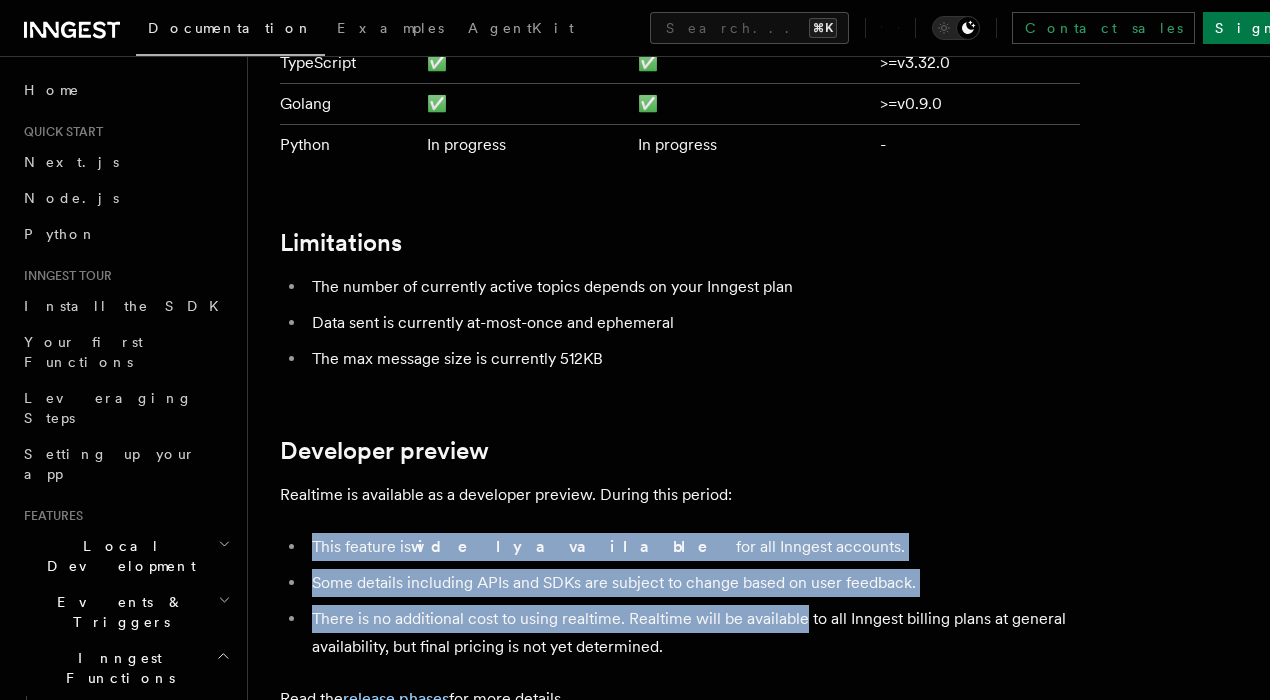 click on "Features Realtime  TypeScript SDK v3.32.0+   Go SDK v0.9.0+
Realtime is currently in developer preview. Some details including APIs are still subject to change during this period. Read more about the  developer preview here .
Realtime allows you to stream data from workflows to your users without configuring infrastructure or maintaining state. This enables you to build interactive applications, show status updates, or stream AI responses to your users directly in your existing code.
Use Realtime React hooks in Next.js Leverage the  useInngestSubscription()  hook to subscribe to realtime streams in your Next.js application. Explore patterns and examples Use Realtime to stream updates from one or multiple Inngest functions, or to implement a Human-in-the-Loop mechanism.
Usage
There are two core parts of Realtime:  publishing  and  subscribing . You must publish data from your functions for it to be visible. Publishing data accepts three parameters:
data
channel user:123
topic
npm" at bounding box center (759, -2290) 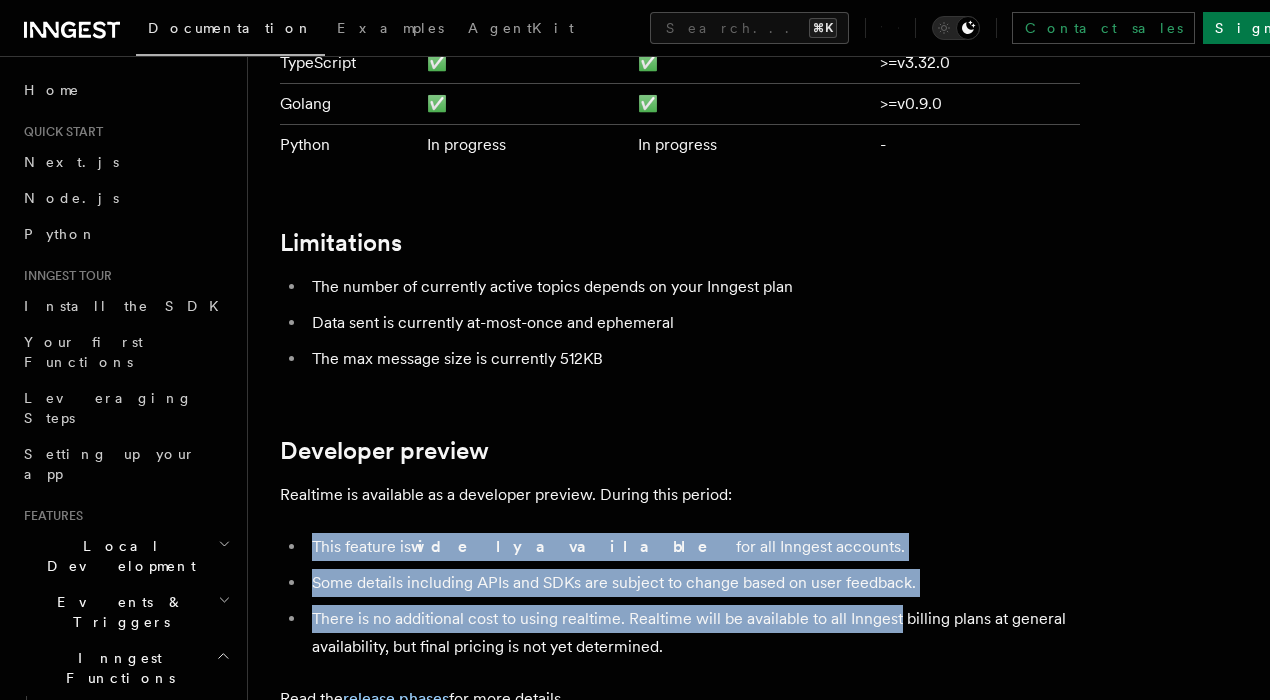 drag, startPoint x: 494, startPoint y: 381, endPoint x: 871, endPoint y: 467, distance: 386.68463 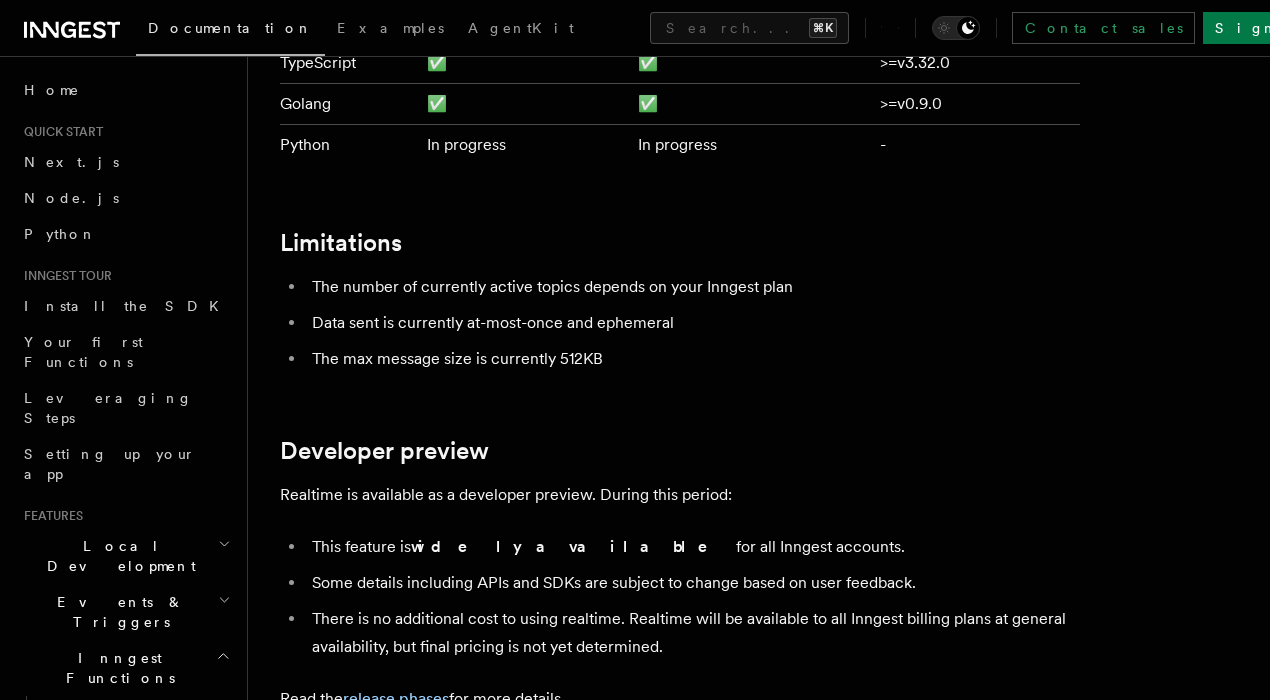 drag, startPoint x: 363, startPoint y: 445, endPoint x: 726, endPoint y: 496, distance: 366.56512 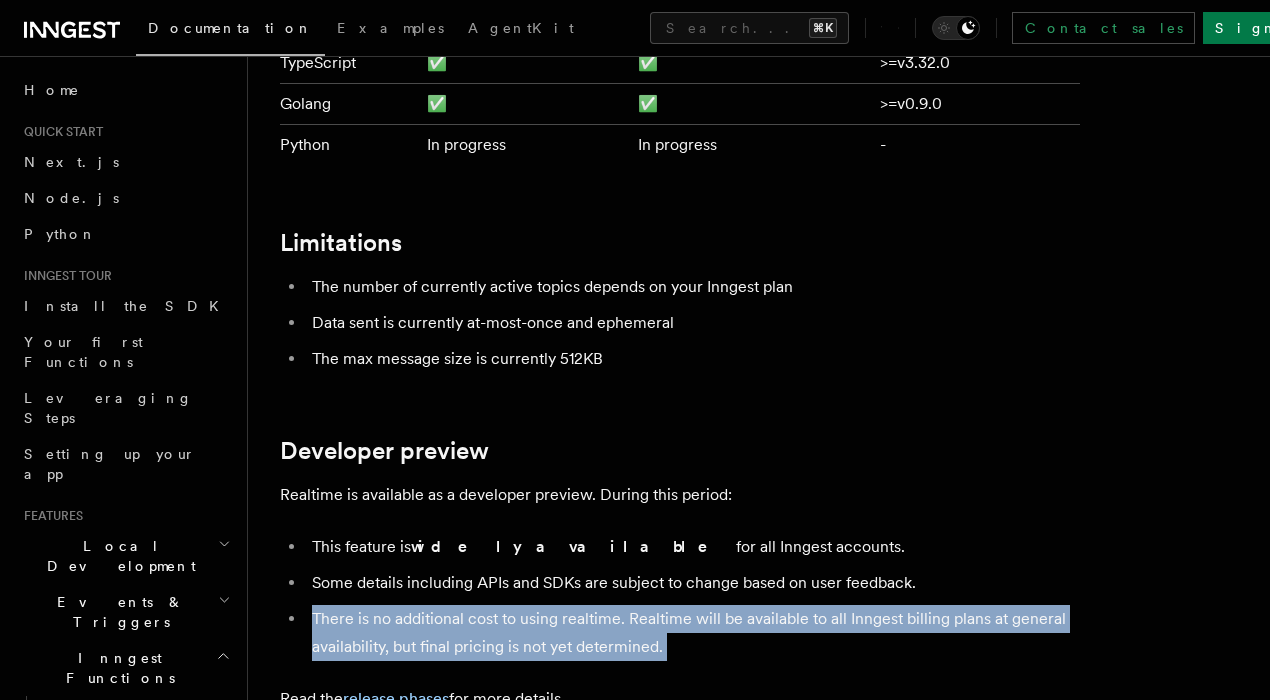 click on "There is no additional cost to using realtime. Realtime will be available to all Inngest billing plans at general availability, but final pricing is not yet determined." at bounding box center (693, 633) 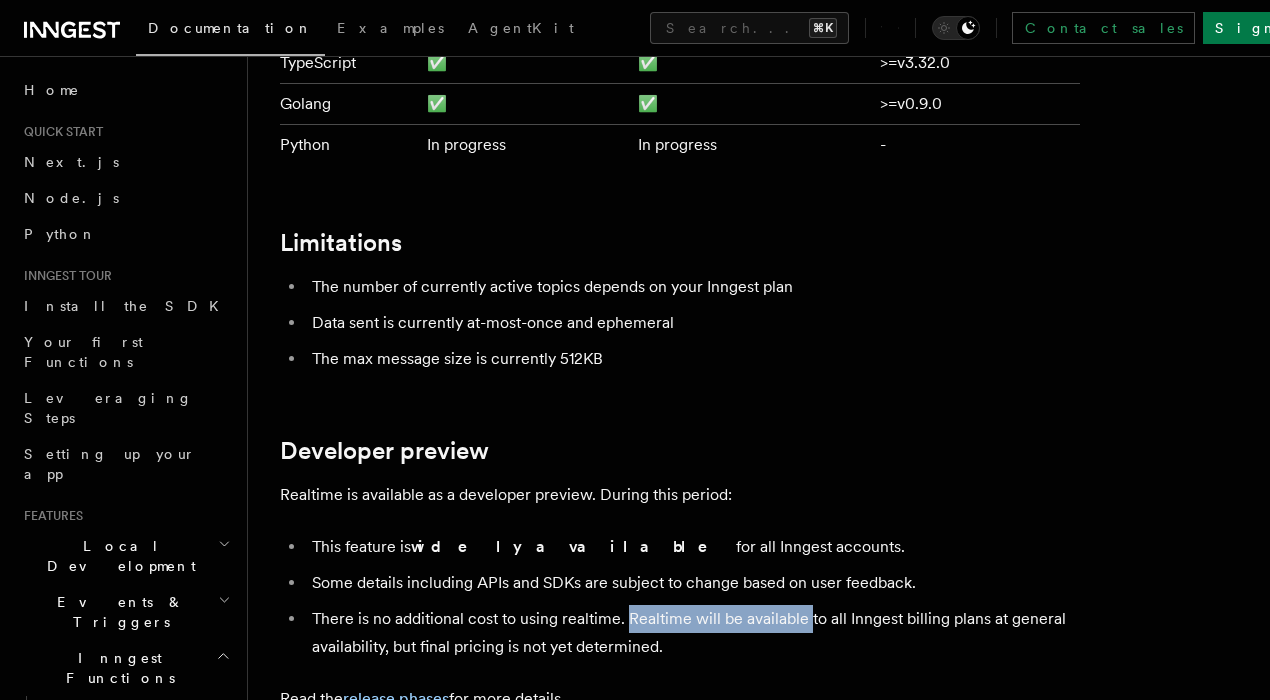 drag, startPoint x: 805, startPoint y: 475, endPoint x: 626, endPoint y: 465, distance: 179.27911 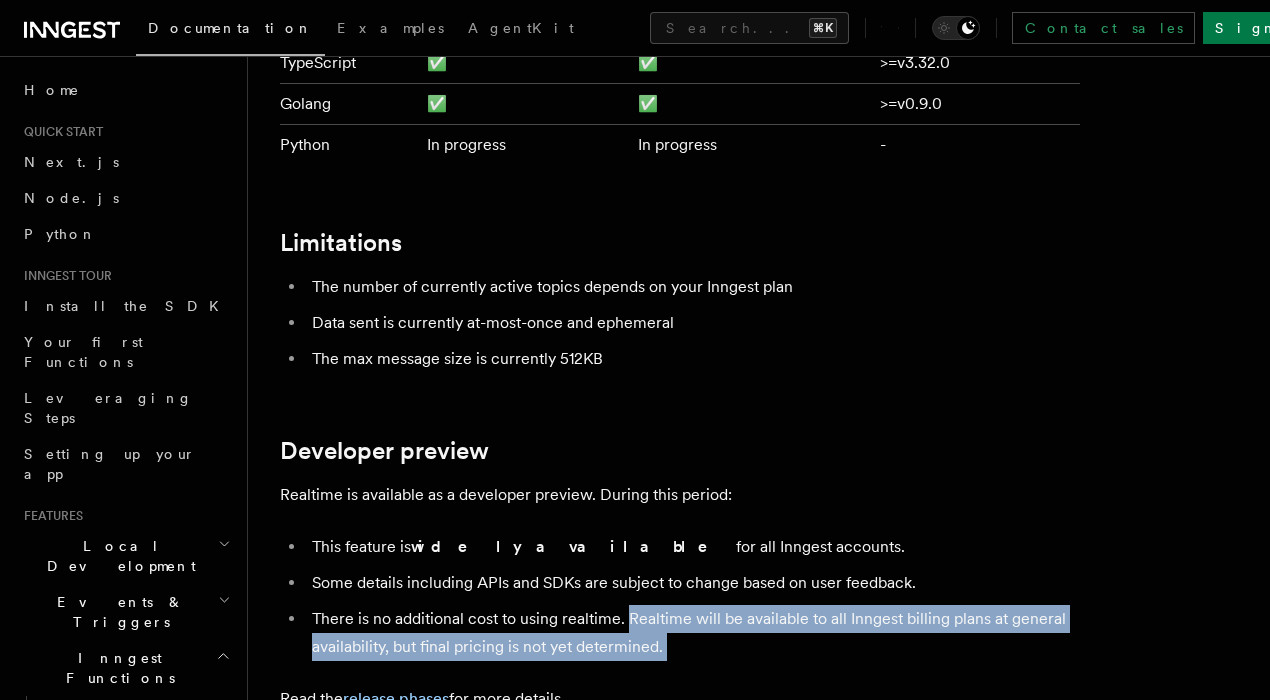 drag, startPoint x: 626, startPoint y: 465, endPoint x: 985, endPoint y: 491, distance: 359.94028 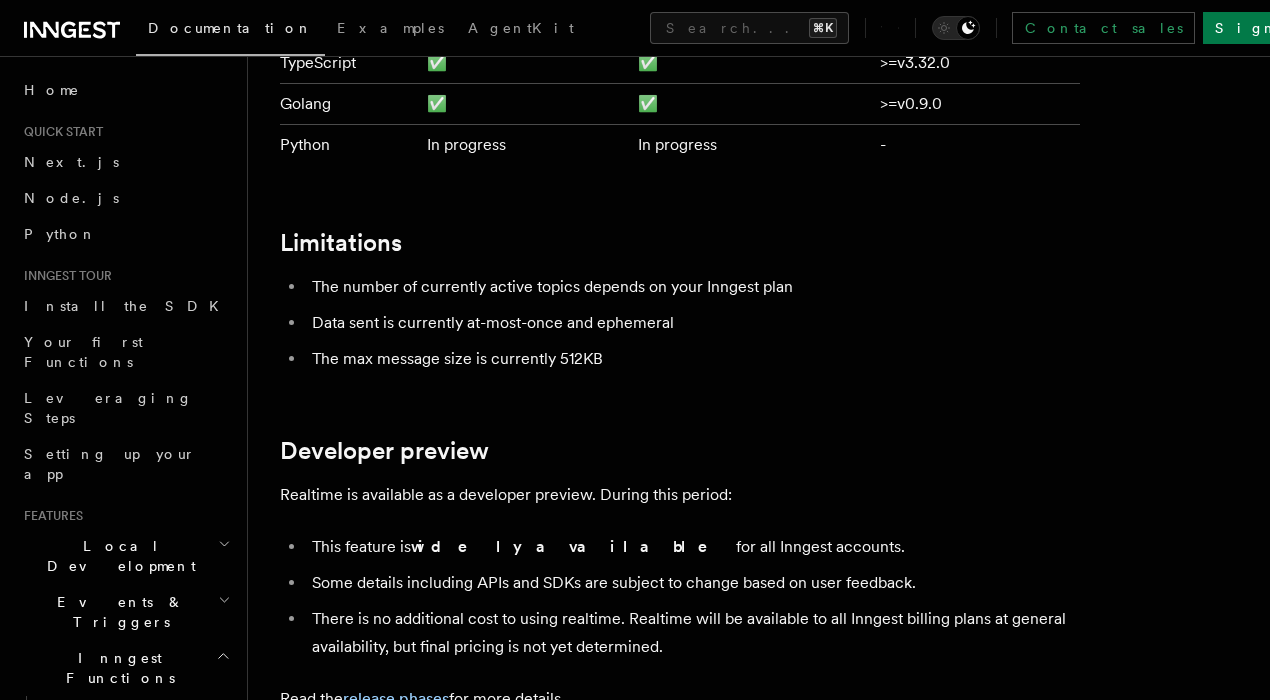 click on "There is no additional cost to using realtime. Realtime will be available to all Inngest billing plans at general availability, but final pricing is not yet determined." at bounding box center (693, 633) 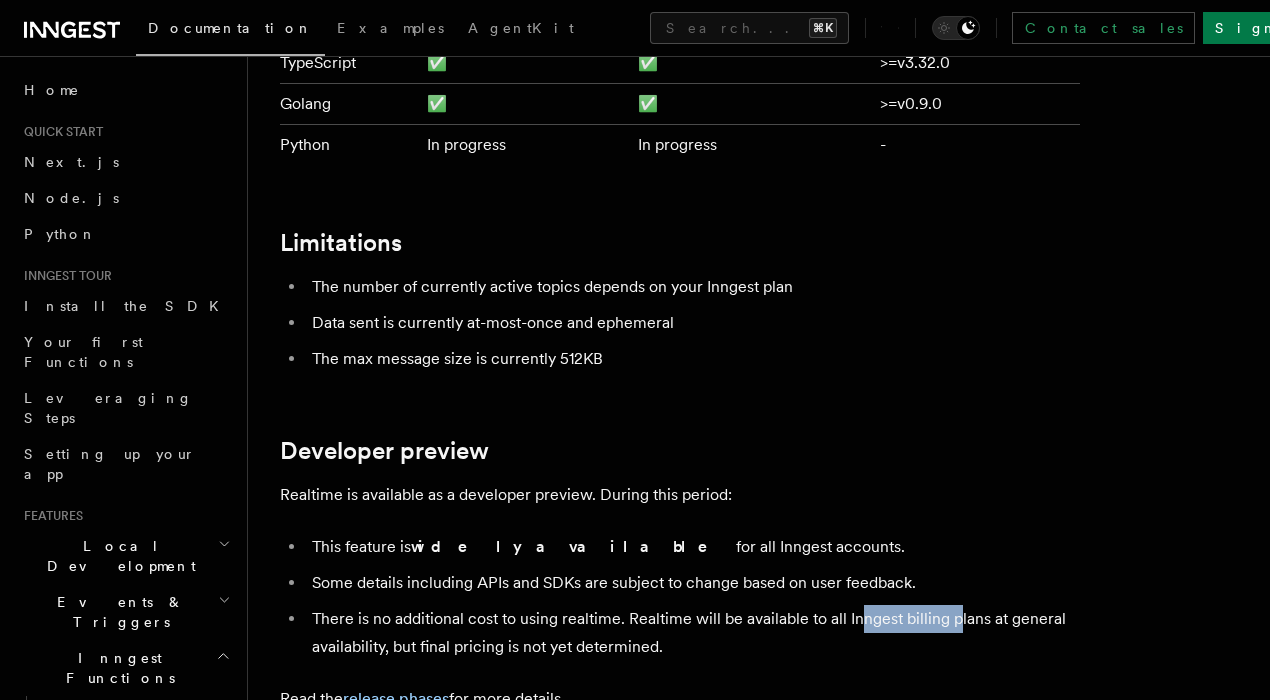 drag, startPoint x: 864, startPoint y: 467, endPoint x: 962, endPoint y: 467, distance: 98 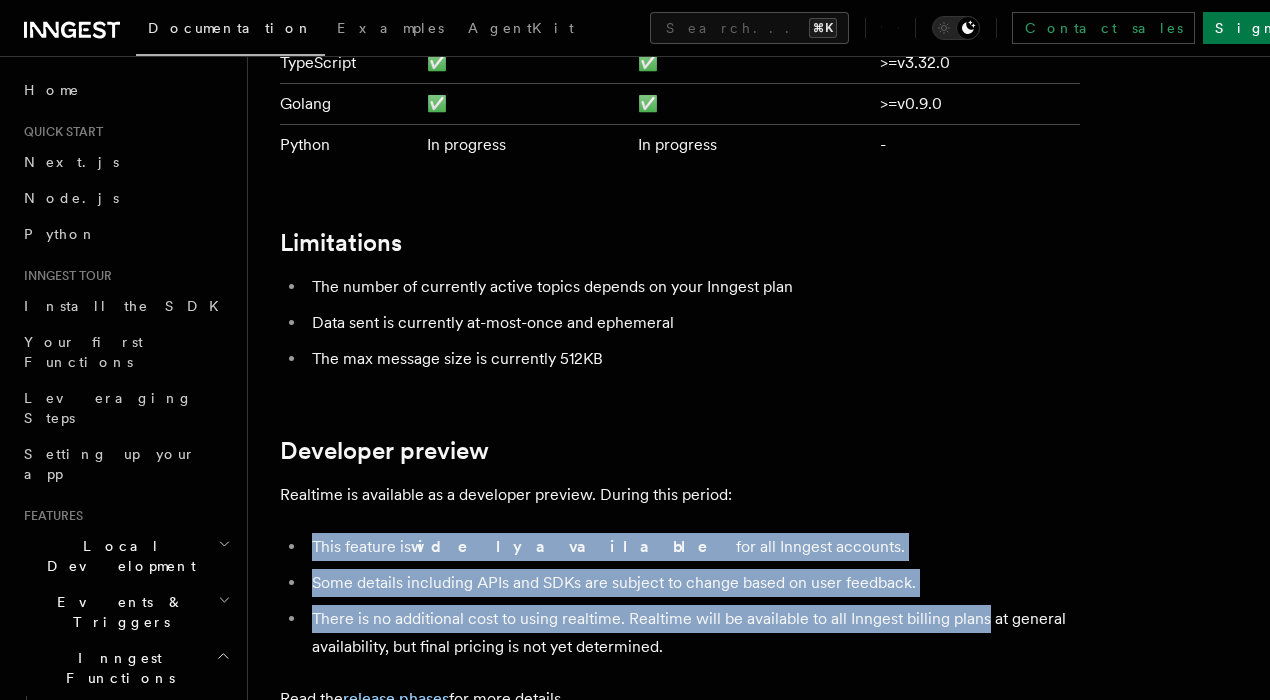 drag, startPoint x: 962, startPoint y: 467, endPoint x: 446, endPoint y: 370, distance: 525.0381 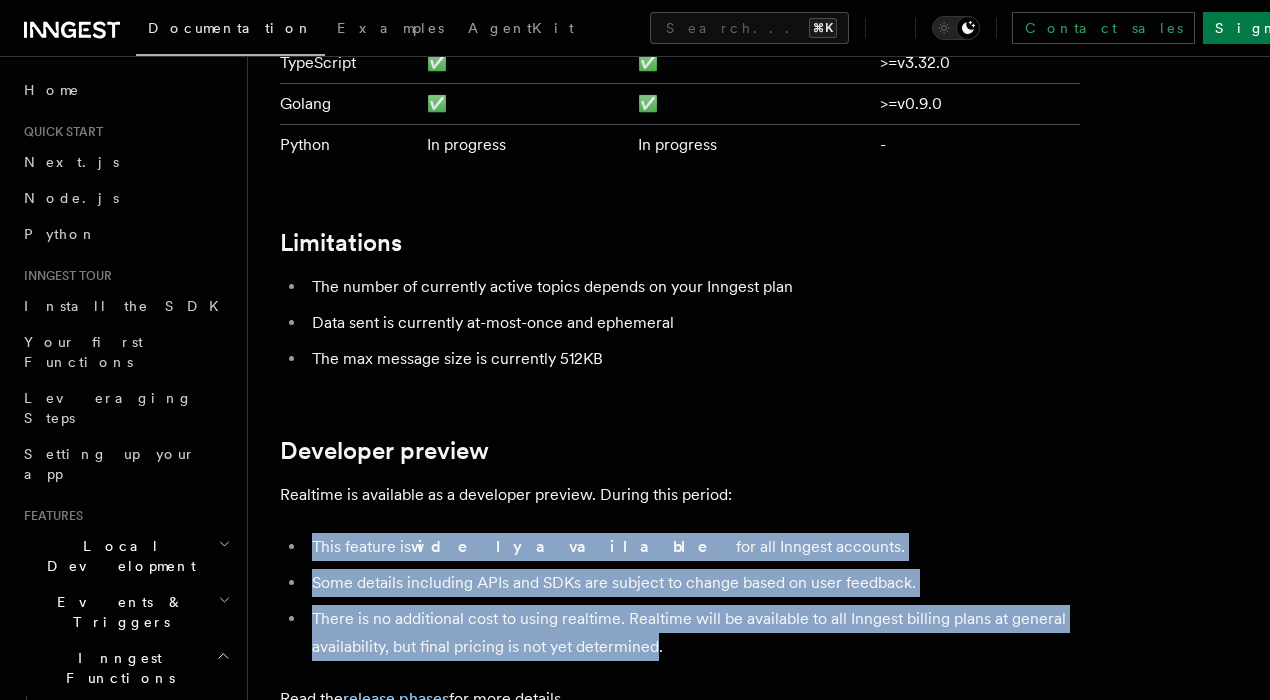 drag, startPoint x: 446, startPoint y: 370, endPoint x: 636, endPoint y: 501, distance: 230.78345 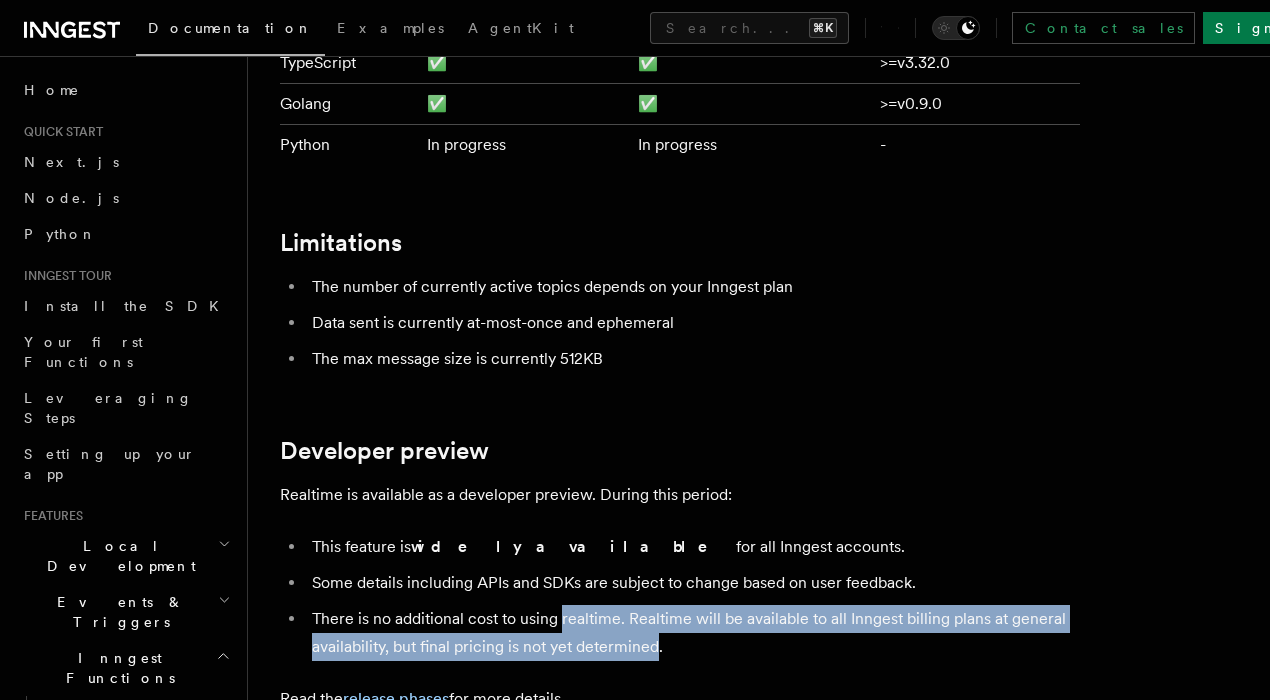 drag, startPoint x: 636, startPoint y: 501, endPoint x: 450, endPoint y: 379, distance: 222.44101 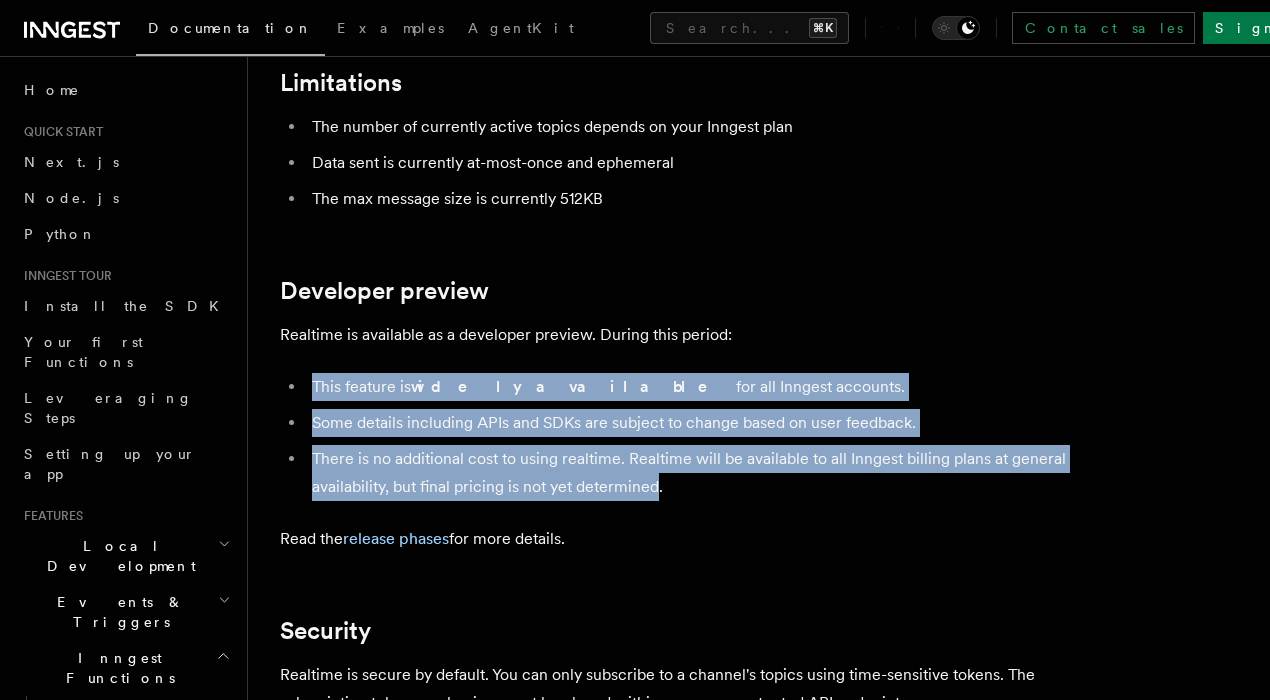 scroll, scrollTop: 6361, scrollLeft: 0, axis: vertical 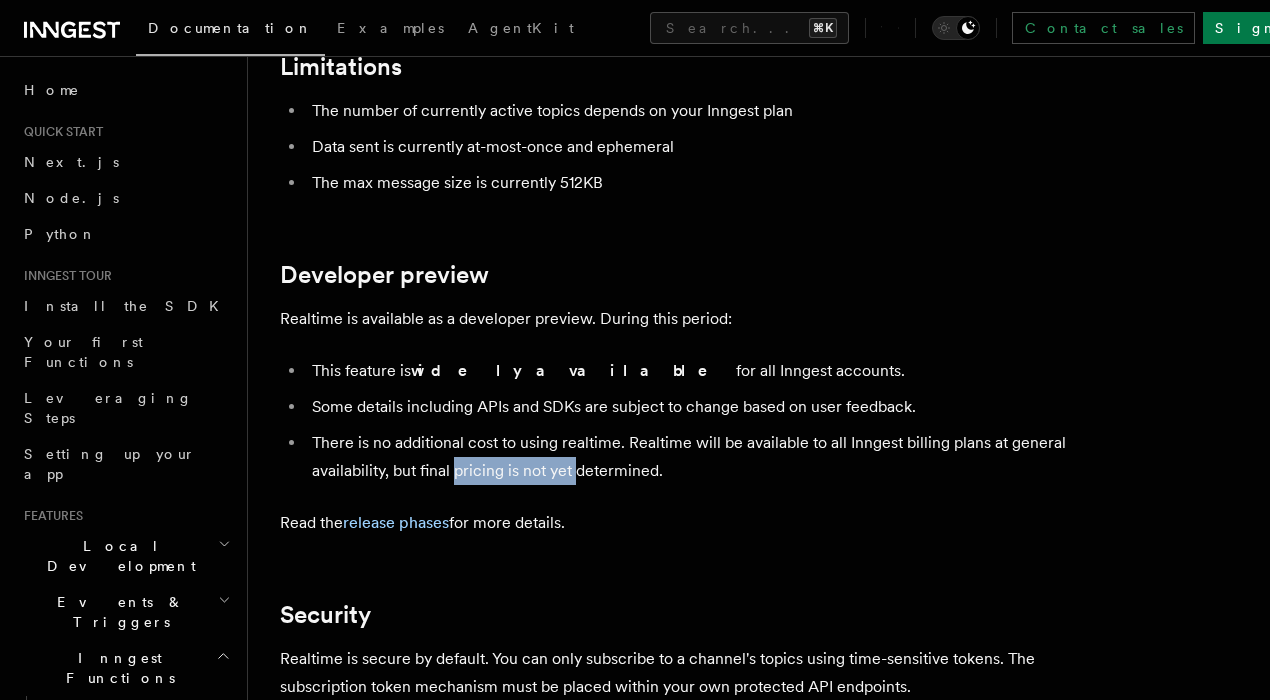 drag, startPoint x: 436, startPoint y: 231, endPoint x: 494, endPoint y: 322, distance: 107.912 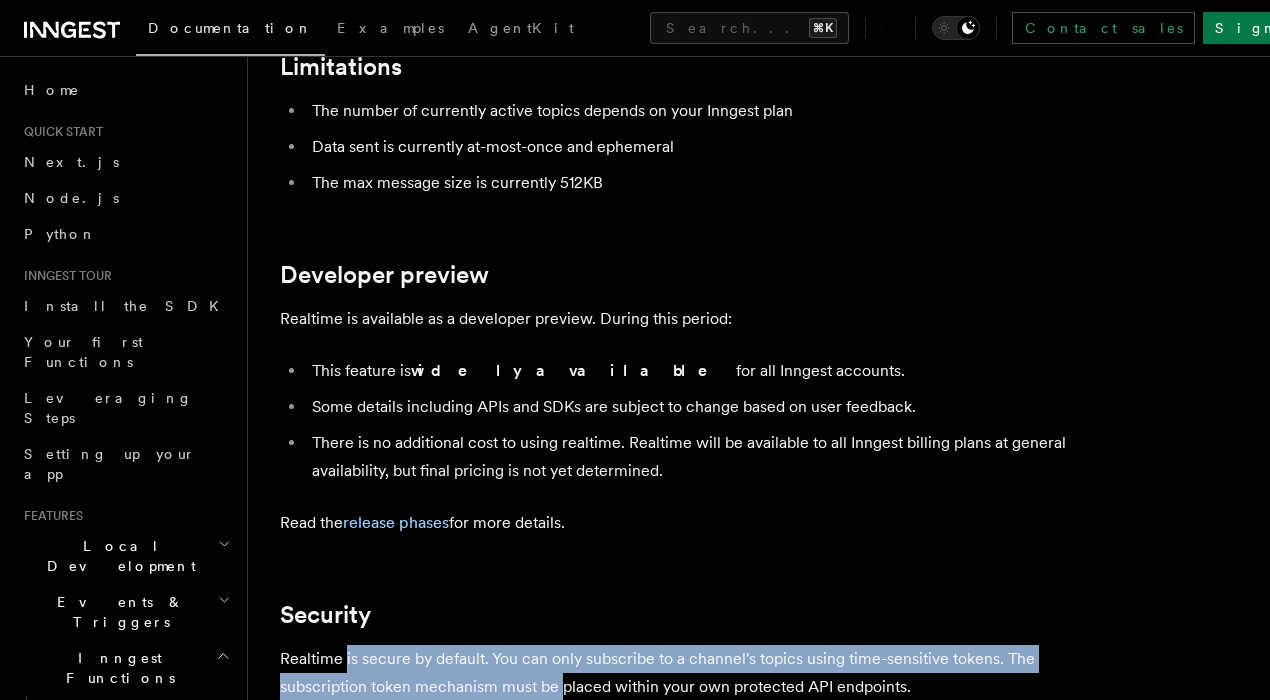 drag, startPoint x: 347, startPoint y: 509, endPoint x: 576, endPoint y: 531, distance: 230.05434 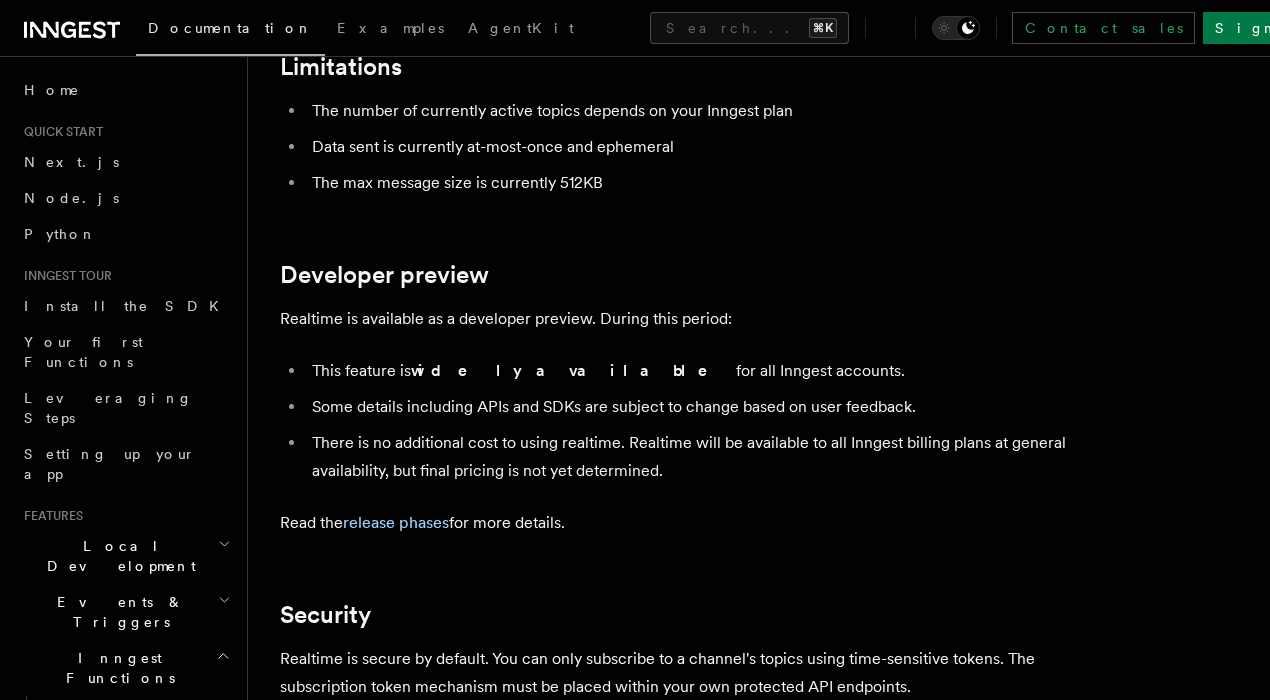 click on "Realtime is secure by default. You can only subscribe to a channel's topics using time-sensitive tokens. The subscription token mechanism must be placed within your own protected API endpoints." at bounding box center [680, 673] 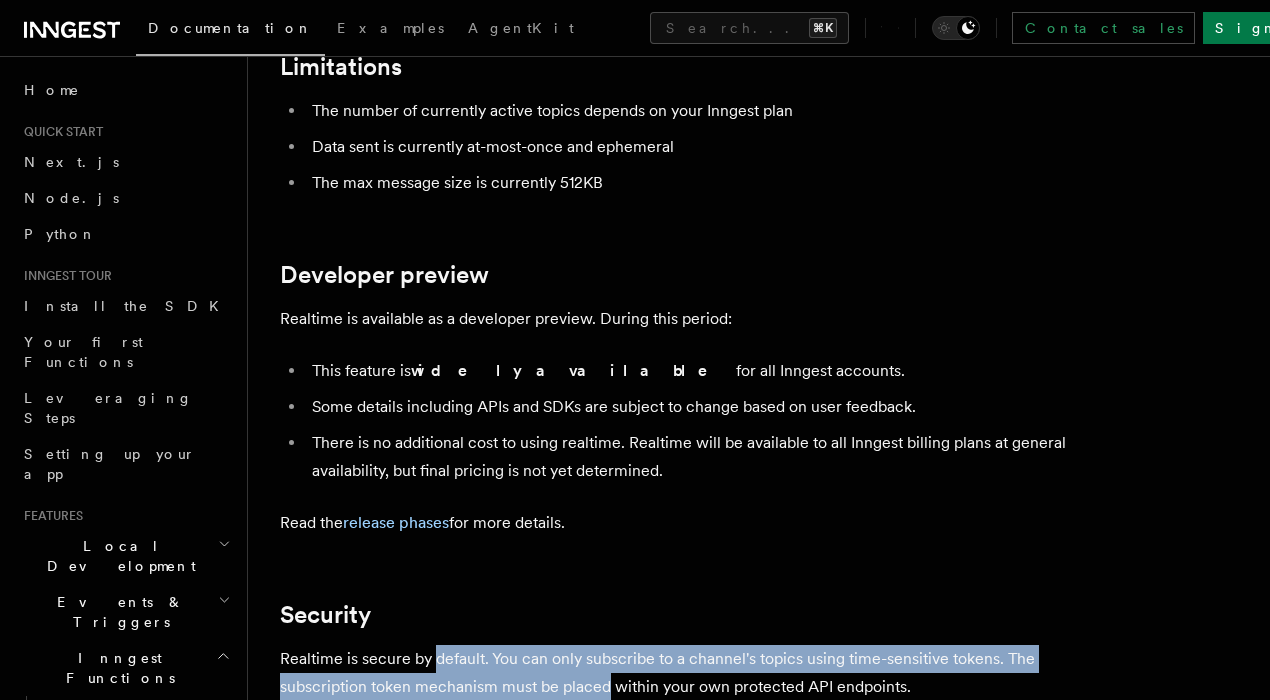 drag, startPoint x: 581, startPoint y: 534, endPoint x: 401, endPoint y: 509, distance: 181.72781 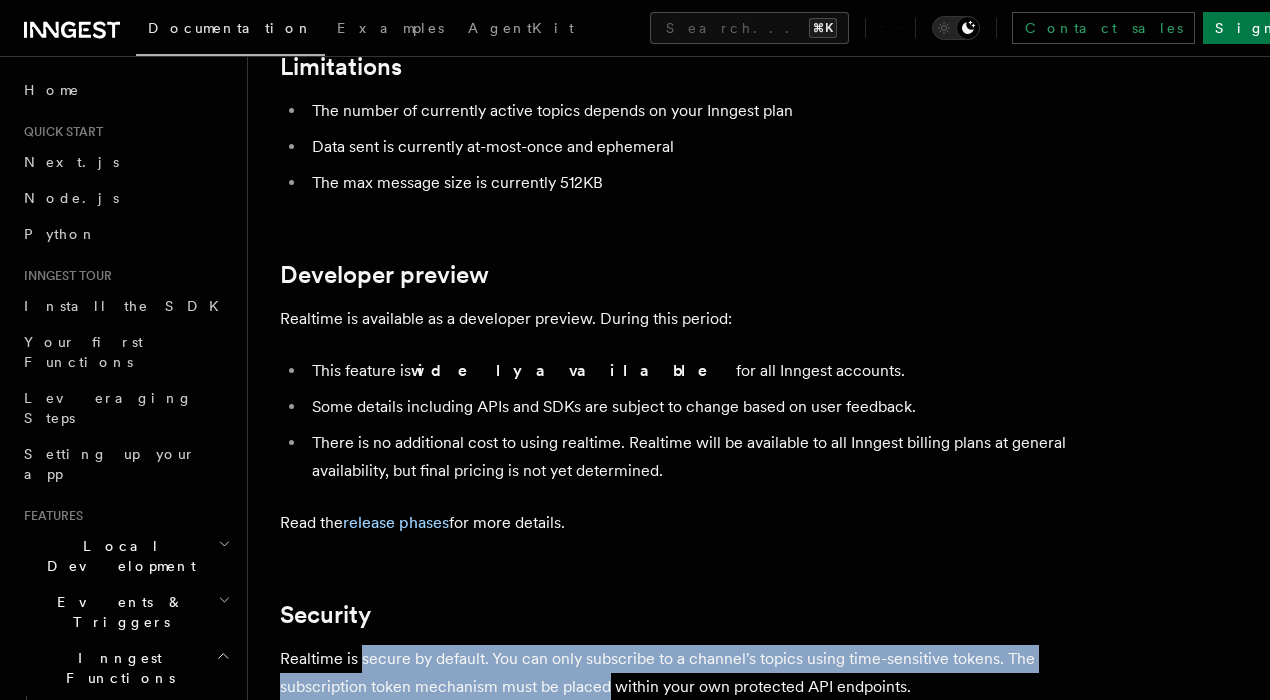 click on "Realtime is secure by default. You can only subscribe to a channel's topics using time-sensitive tokens. The subscription token mechanism must be placed within your own protected API endpoints." at bounding box center (680, 673) 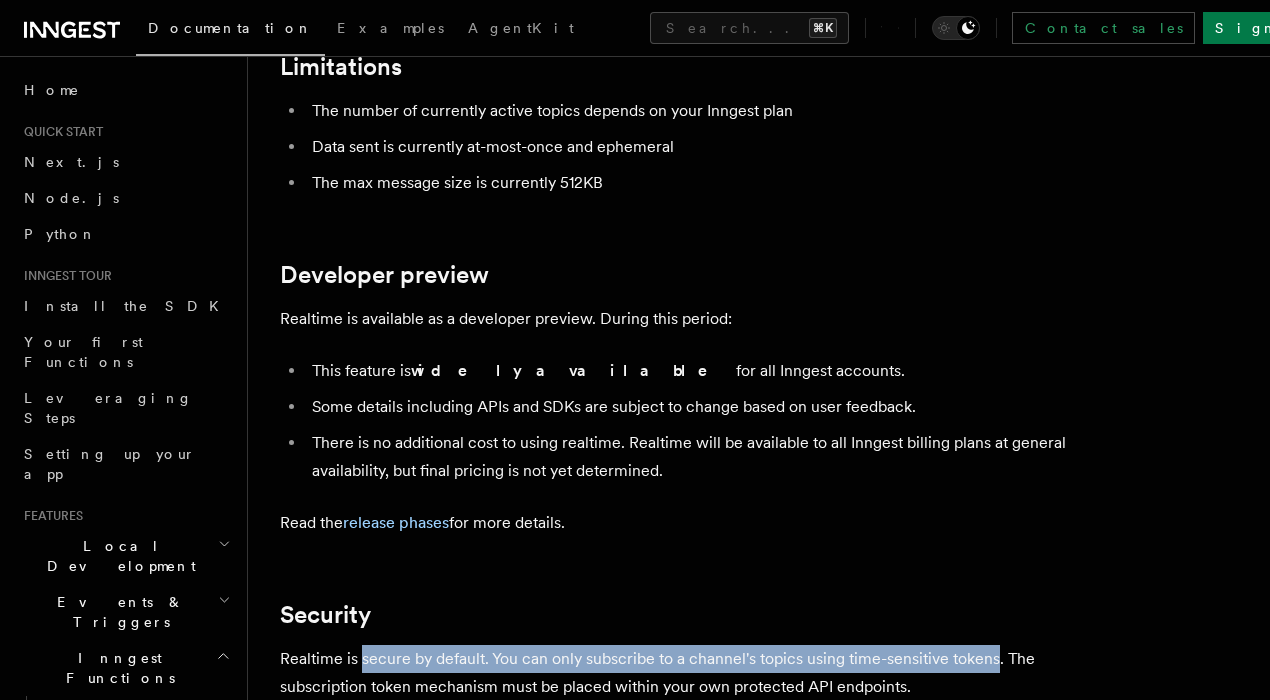 drag, startPoint x: 396, startPoint y: 509, endPoint x: 954, endPoint y: 507, distance: 558.0036 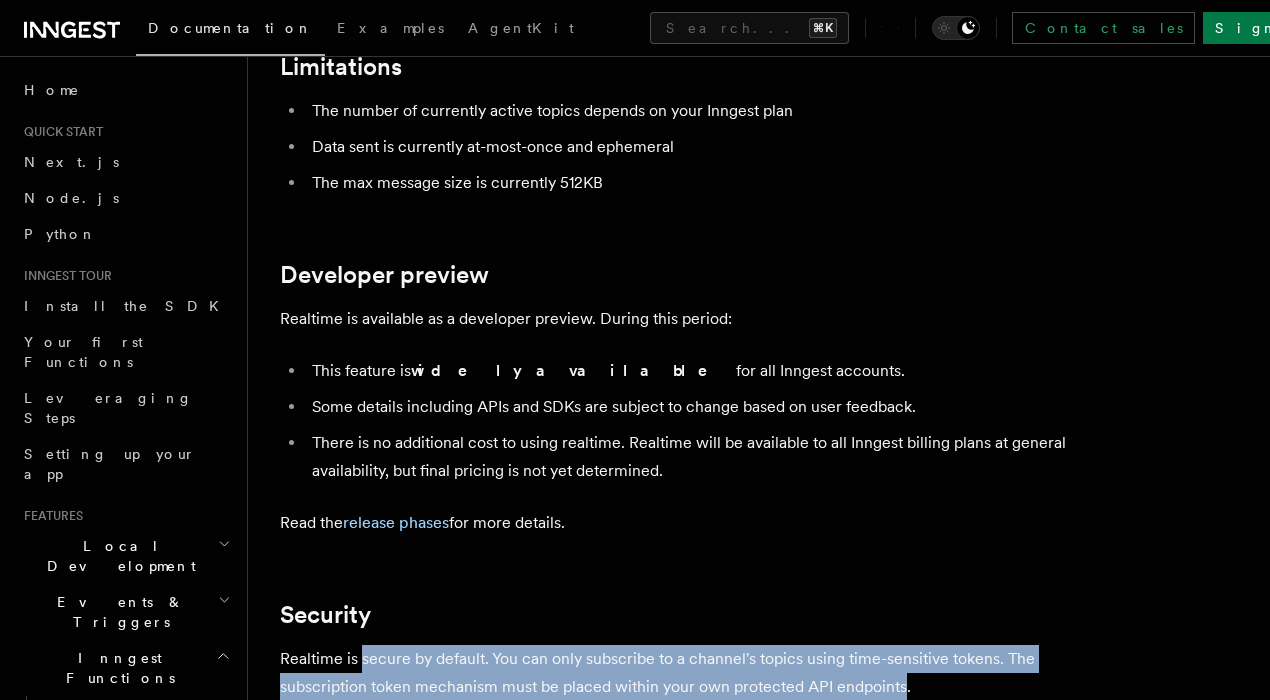 drag, startPoint x: 382, startPoint y: 505, endPoint x: 895, endPoint y: 544, distance: 514.48035 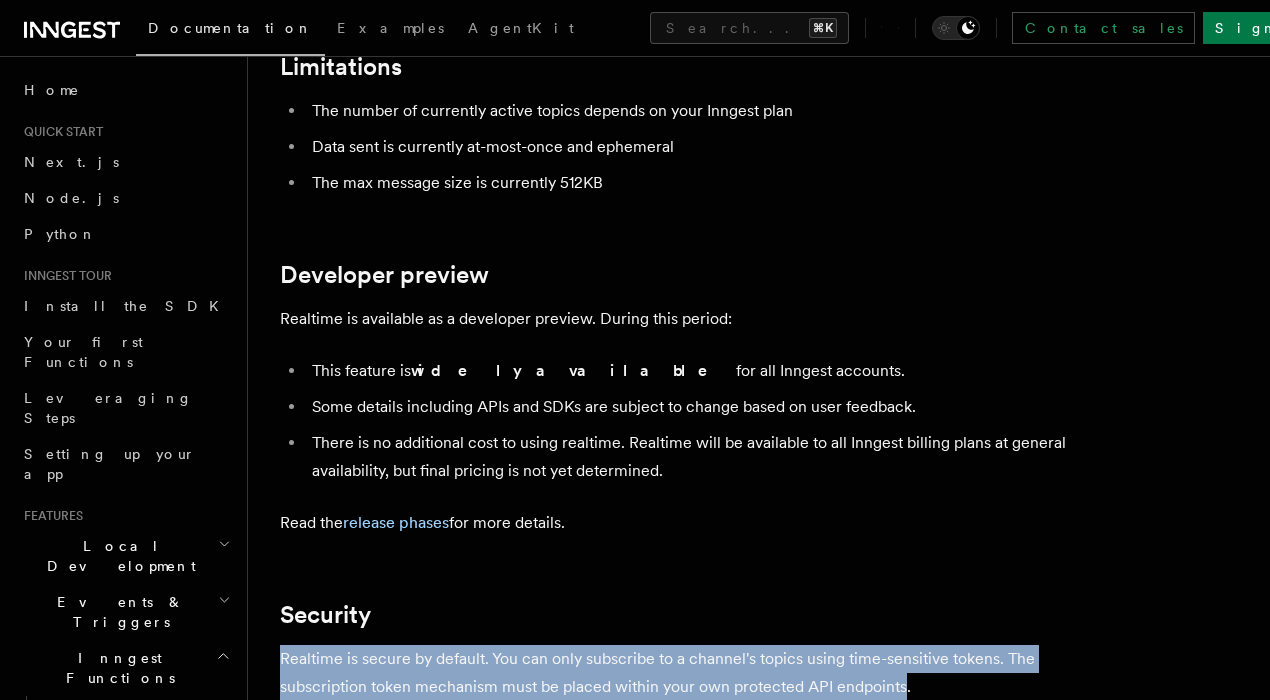 drag, startPoint x: 895, startPoint y: 544, endPoint x: 485, endPoint y: 480, distance: 414.96506 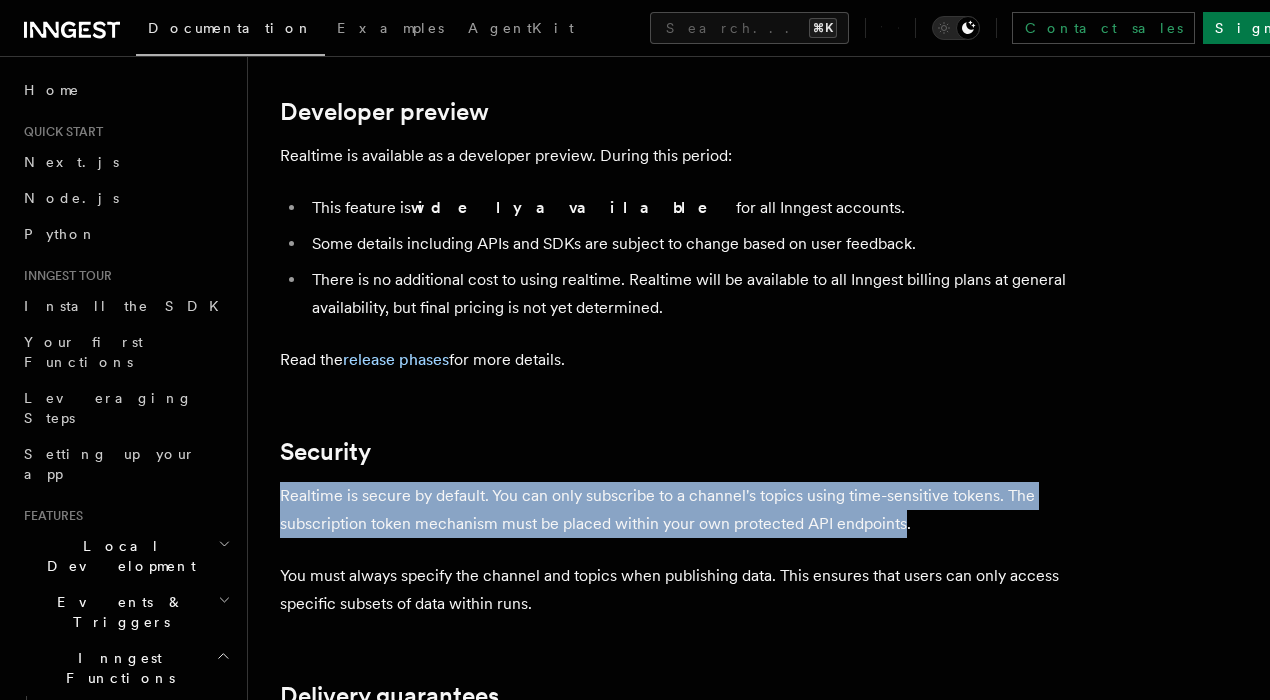 scroll, scrollTop: 6524, scrollLeft: 0, axis: vertical 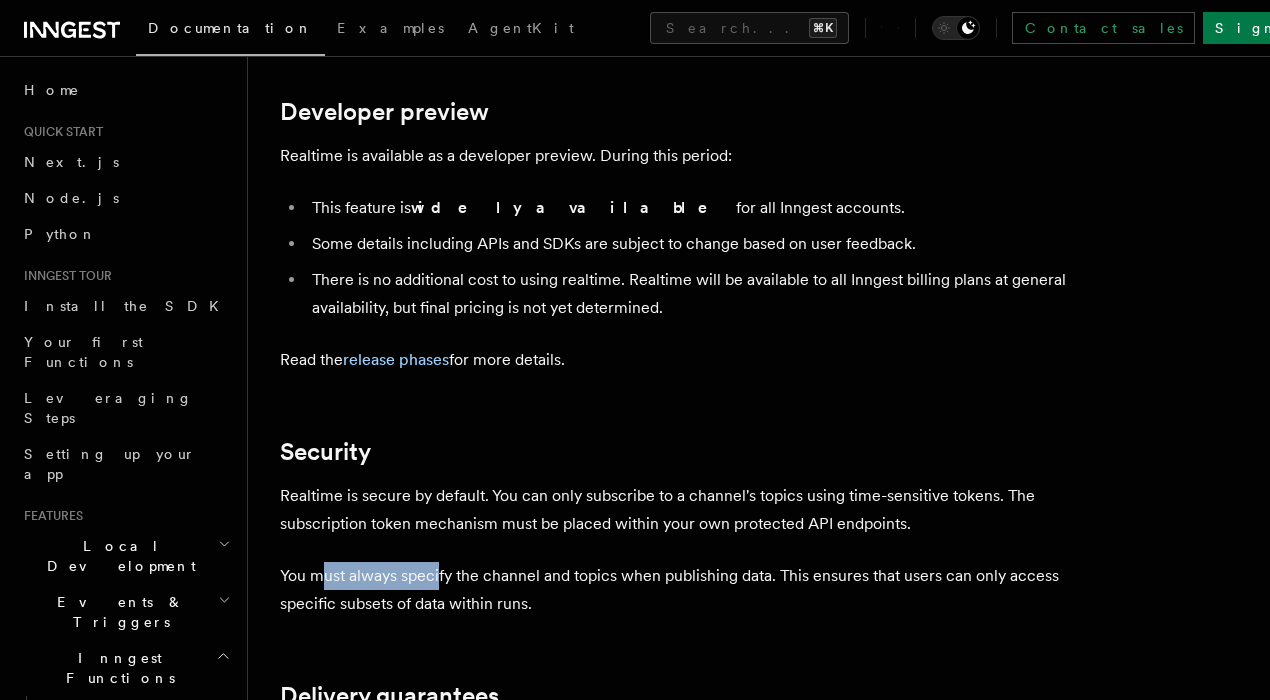 drag 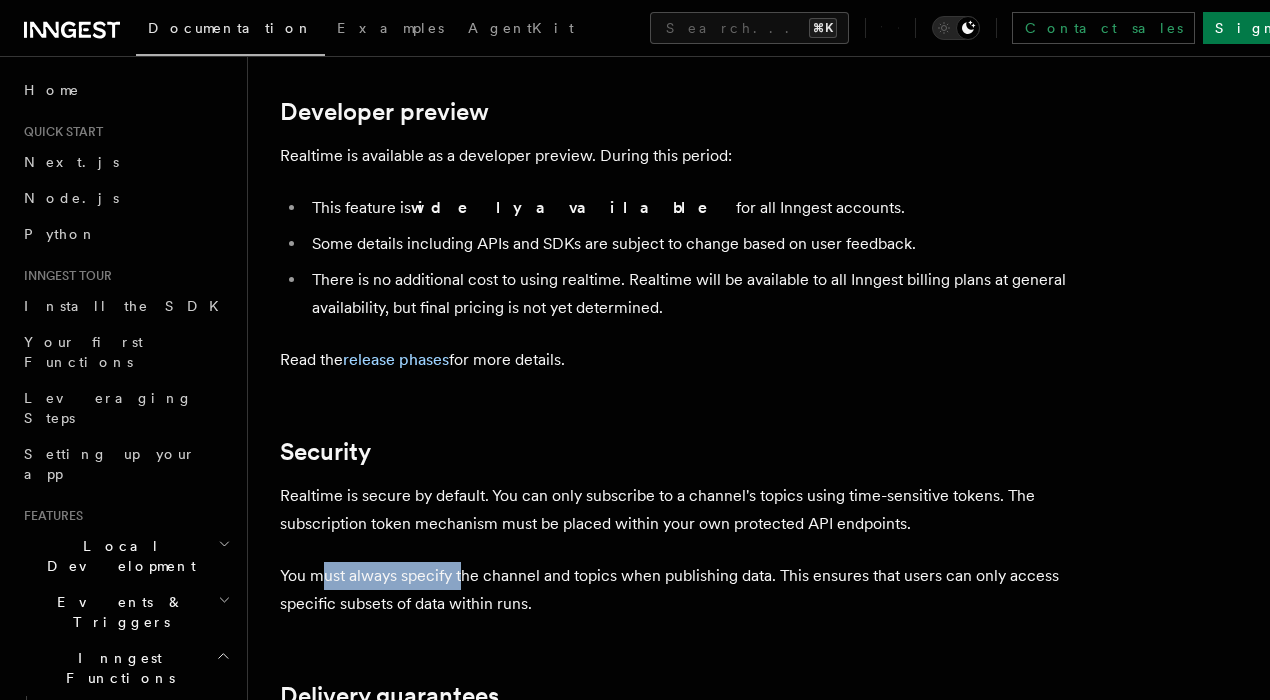 click on "You must always specify the channel and topics when publishing data. This ensures that users can only access specific subsets of data within runs." at bounding box center (680, 590) 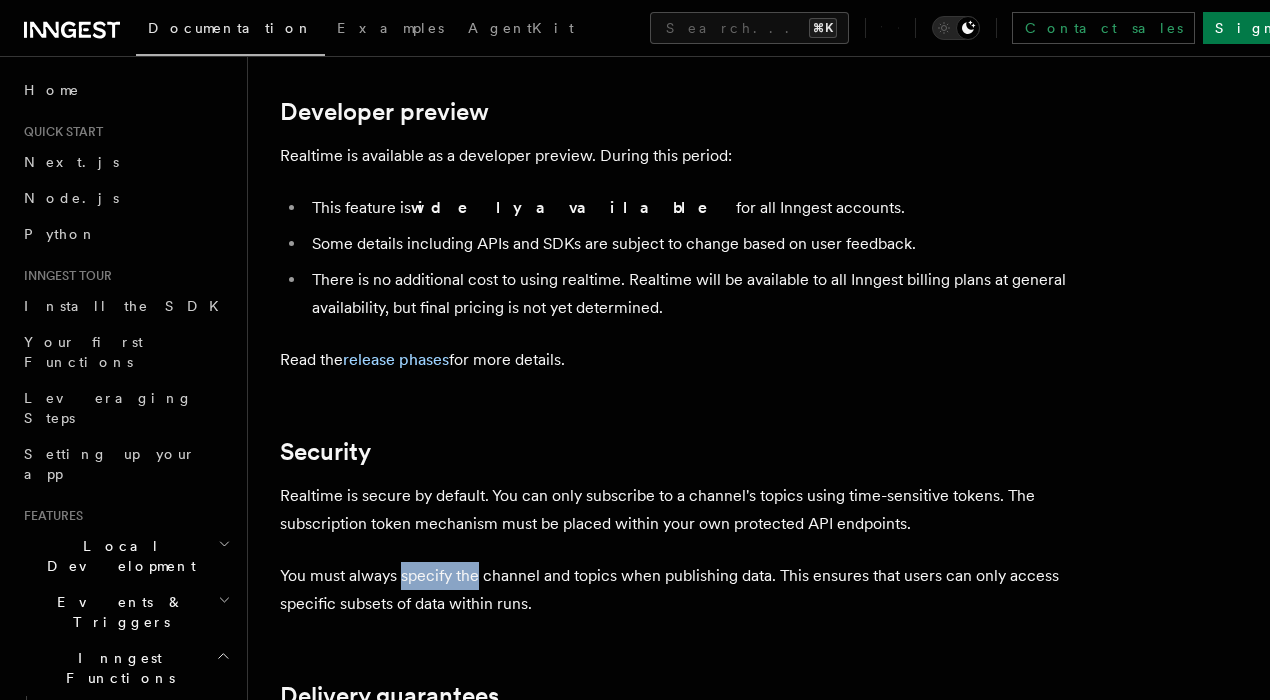 click on "You must always specify the channel and topics when publishing data. This ensures that users can only access specific subsets of data within runs." at bounding box center (680, 590) 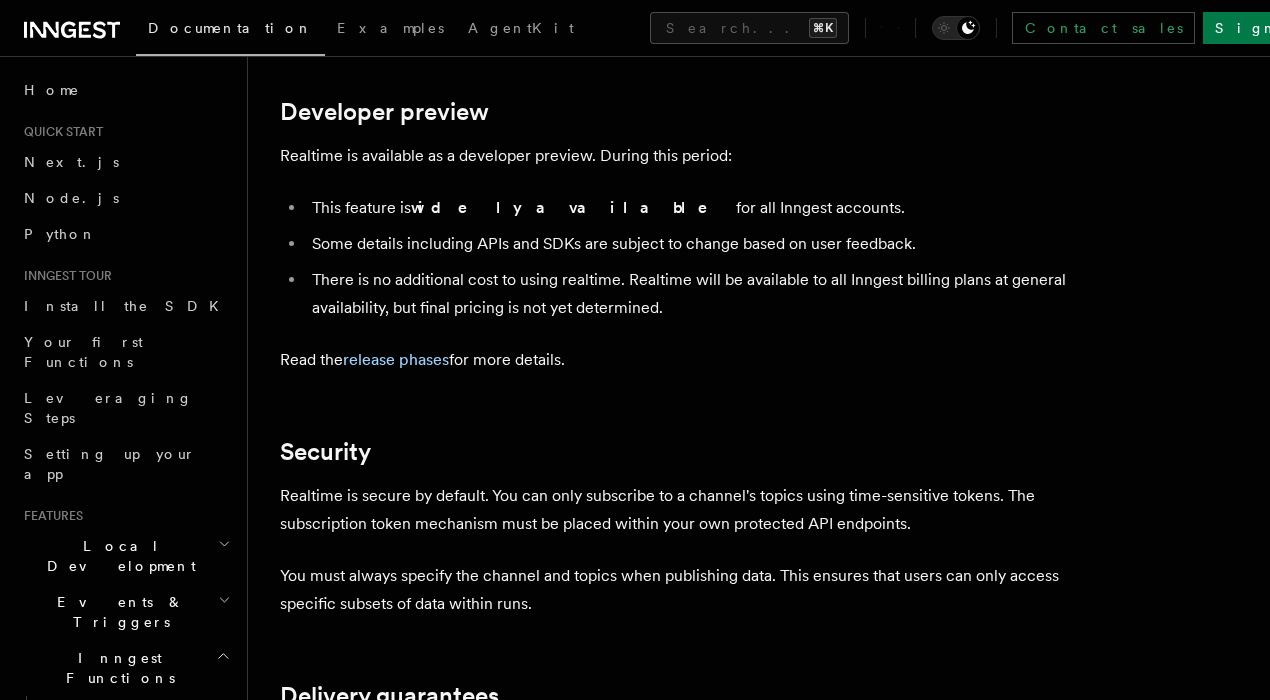 click on "Realtime is secure by default. You can only subscribe to a channel's topics using time-sensitive tokens. The subscription token mechanism must be placed within your own protected API endpoints." at bounding box center [680, 510] 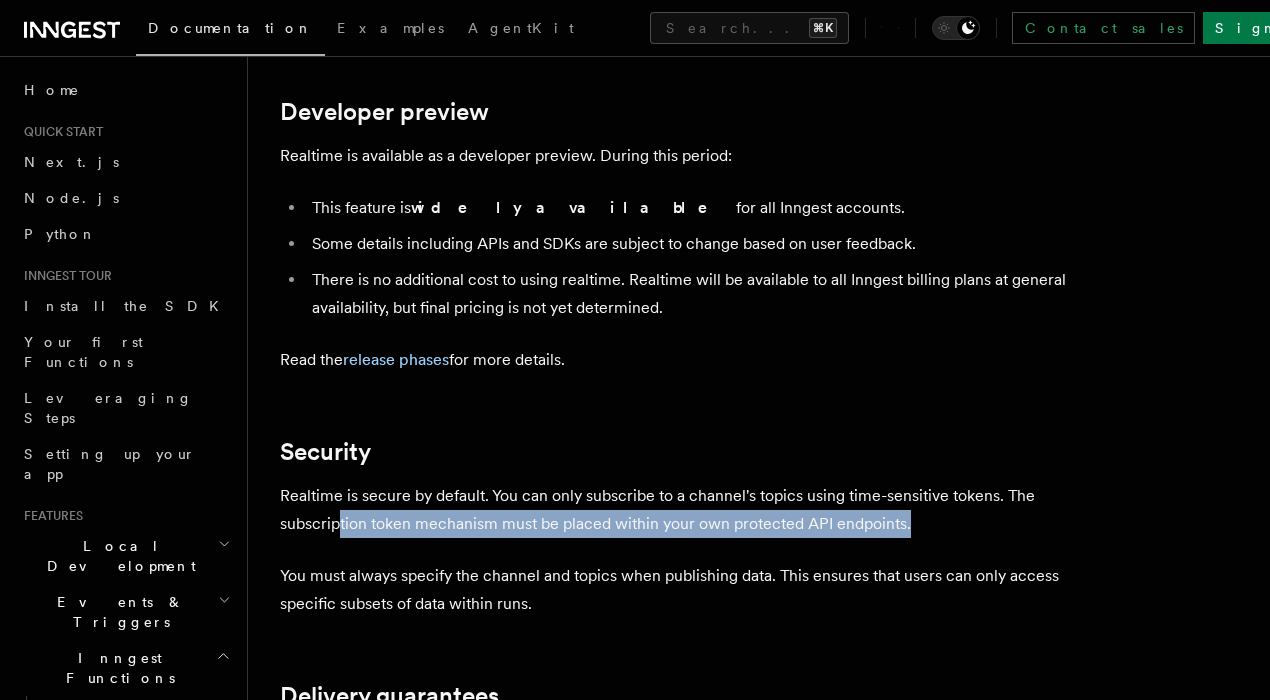 click on "Realtime is secure by default. You can only subscribe to a channel's topics using time-sensitive tokens. The subscription token mechanism must be placed within your own protected API endpoints." at bounding box center (680, 510) 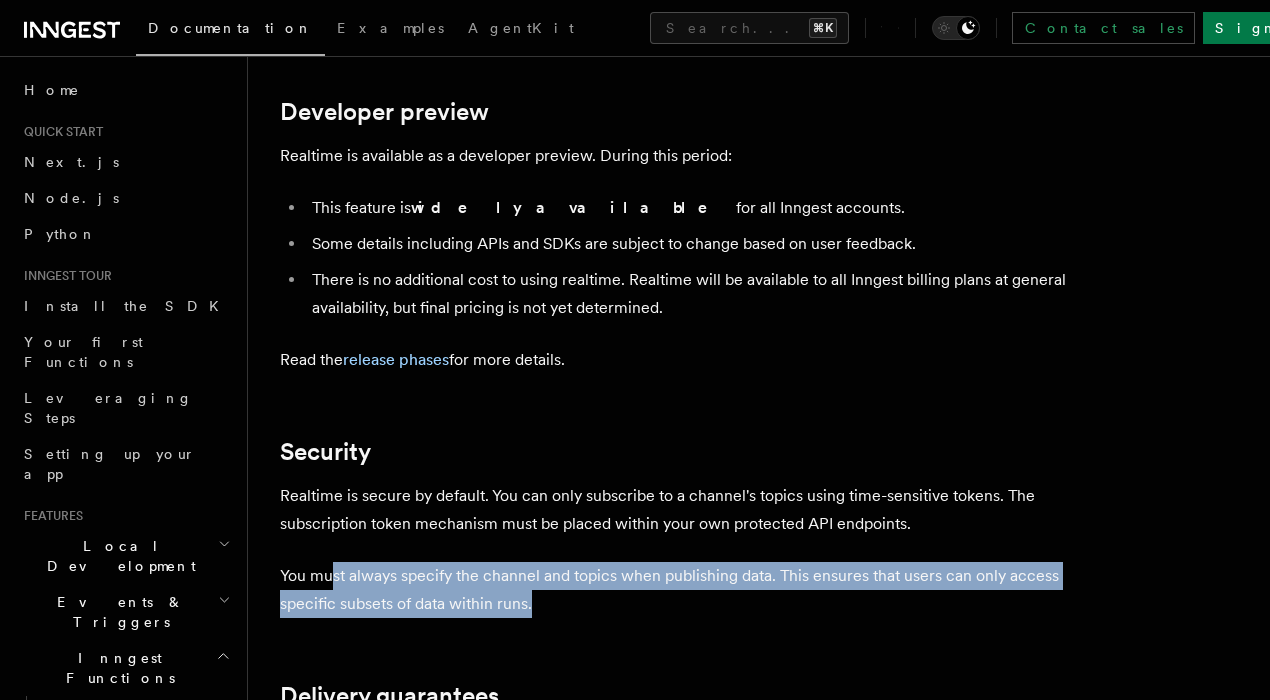 click on "You must always specify the channel and topics when publishing data. This ensures that users can only access specific subsets of data within runs." at bounding box center [680, 590] 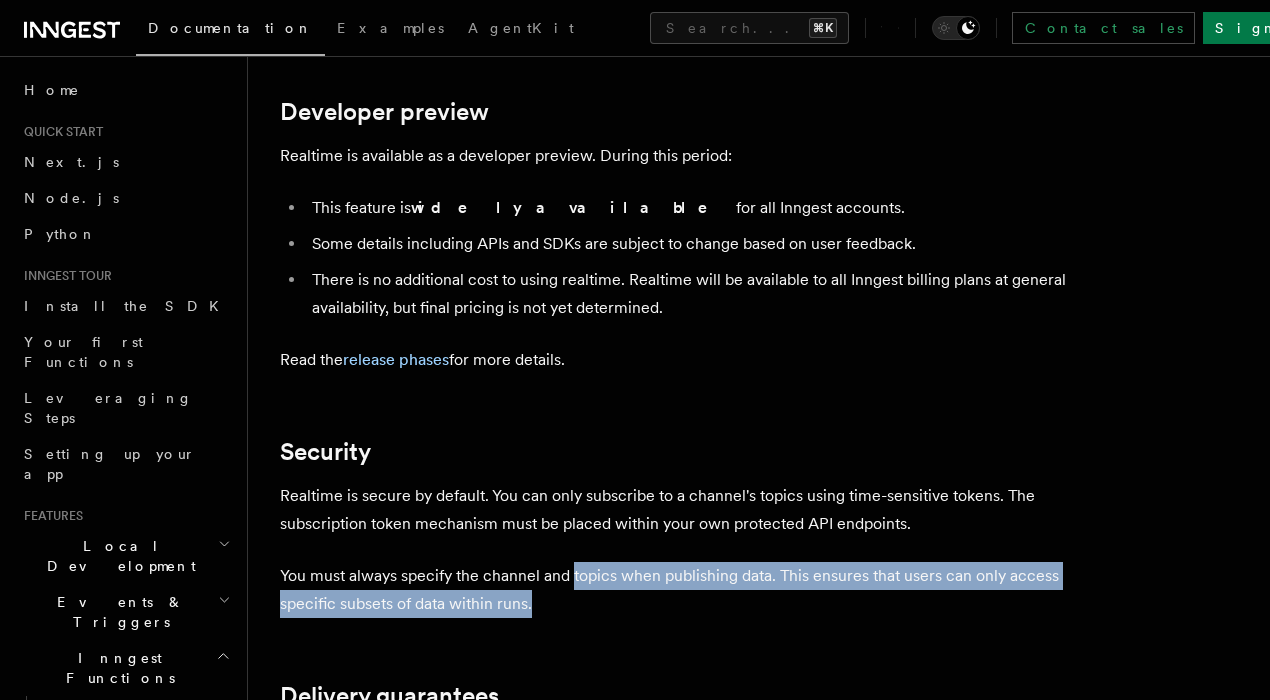 click on "Features Realtime  TypeScript SDK v3.32.0+   Go SDK v0.9.0+
Realtime is currently in developer preview. Some details including APIs are still subject to change during this period. Read more about the  developer preview here .
Realtime allows you to stream data from workflows to your users without configuring infrastructure or maintaining state. This enables you to build interactive applications, show status updates, or stream AI responses to your users directly in your existing code.
Use Realtime React hooks in Next.js Leverage the  useInngestSubscription()  hook to subscribe to realtime streams in your Next.js application. Explore patterns and examples Use Realtime to stream updates from one or multiple Inngest functions, or to implement a Human-in-the-Loop mechanism.
Usage
There are two core parts of Realtime:  publishing  and  subscribing . You must publish data from your functions for it to be visible. Publishing data accepts three parameters:
data
channel user:123
topic
npm" at bounding box center (759, -2629) 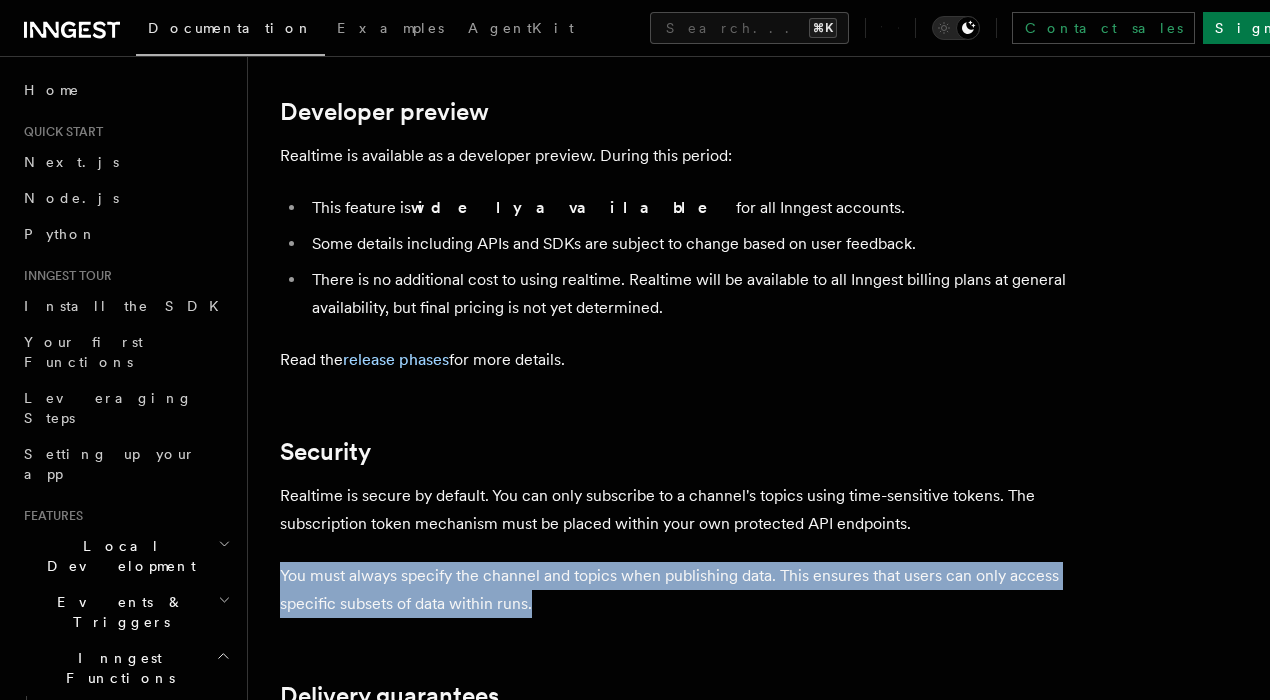 click on "Features Realtime  TypeScript SDK v3.32.0+   Go SDK v0.9.0+
Realtime is currently in developer preview. Some details including APIs are still subject to change during this period. Read more about the  developer preview here .
Realtime allows you to stream data from workflows to your users without configuring infrastructure or maintaining state. This enables you to build interactive applications, show status updates, or stream AI responses to your users directly in your existing code.
Use Realtime React hooks in Next.js Leverage the  useInngestSubscription()  hook to subscribe to realtime streams in your Next.js application. Explore patterns and examples Use Realtime to stream updates from one or multiple Inngest functions, or to implement a Human-in-the-Loop mechanism.
Usage
There are two core parts of Realtime:  publishing  and  subscribing . You must publish data from your functions for it to be visible. Publishing data accepts three parameters:
data
channel user:123
topic
npm" at bounding box center (759, -2629) 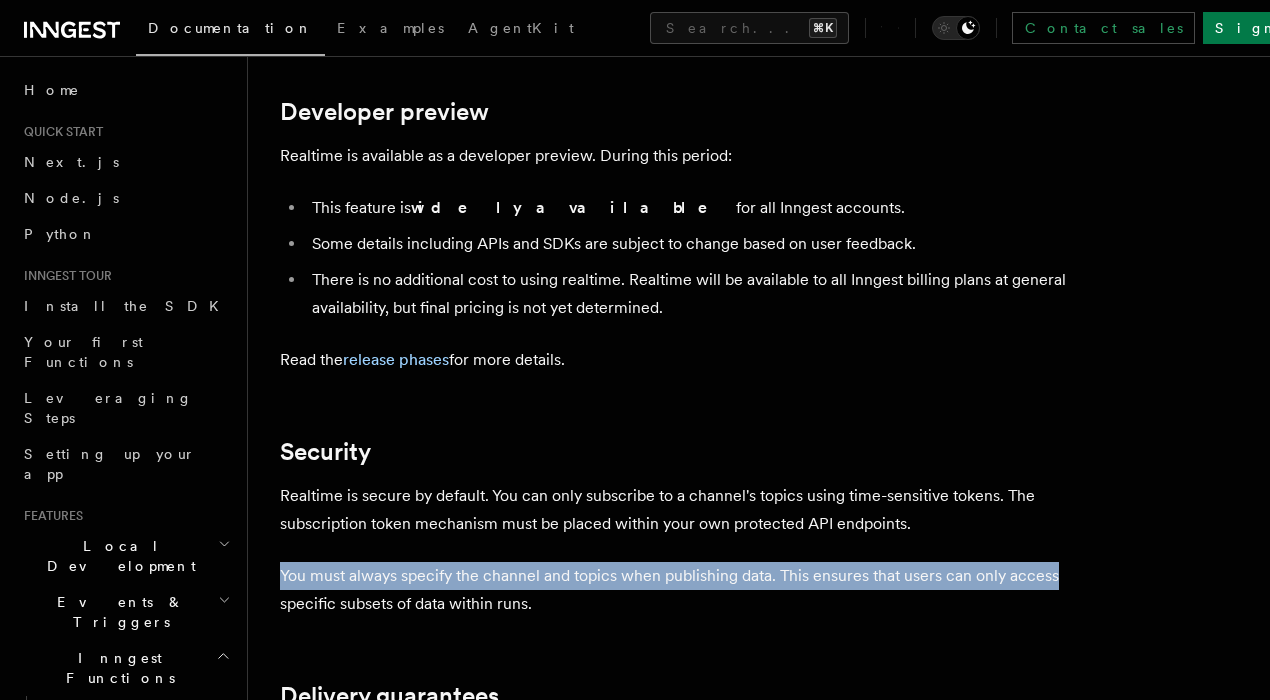 click on "Features Realtime  TypeScript SDK v3.32.0+   Go SDK v0.9.0+
Realtime is currently in developer preview. Some details including APIs are still subject to change during this period. Read more about the  developer preview here .
Realtime allows you to stream data from workflows to your users without configuring infrastructure or maintaining state. This enables you to build interactive applications, show status updates, or stream AI responses to your users directly in your existing code.
Use Realtime React hooks in Next.js Leverage the  useInngestSubscription()  hook to subscribe to realtime streams in your Next.js application. Explore patterns and examples Use Realtime to stream updates from one or multiple Inngest functions, or to implement a Human-in-the-Loop mechanism.
Usage
There are two core parts of Realtime:  publishing  and  subscribing . You must publish data from your functions for it to be visible. Publishing data accepts three parameters:
data
channel user:123
topic
npm" at bounding box center (759, -2629) 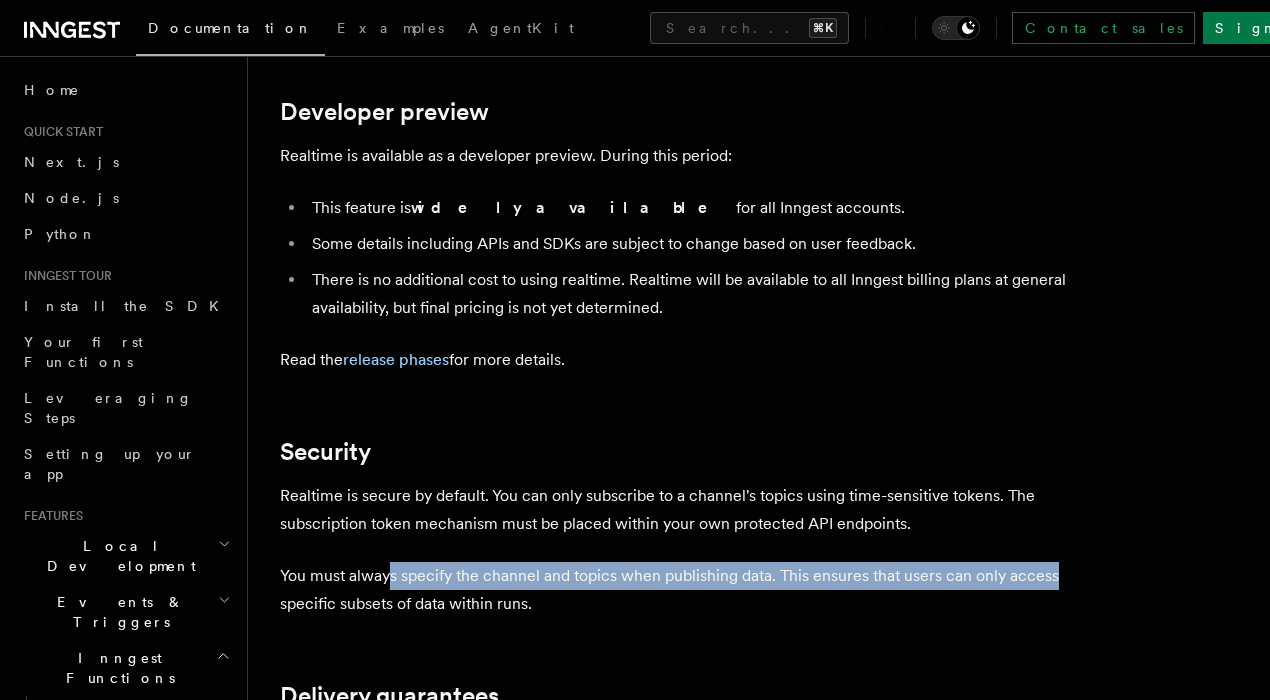 click on "You must always specify the channel and topics when publishing data. This ensures that users can only access specific subsets of data within runs." at bounding box center (680, 590) 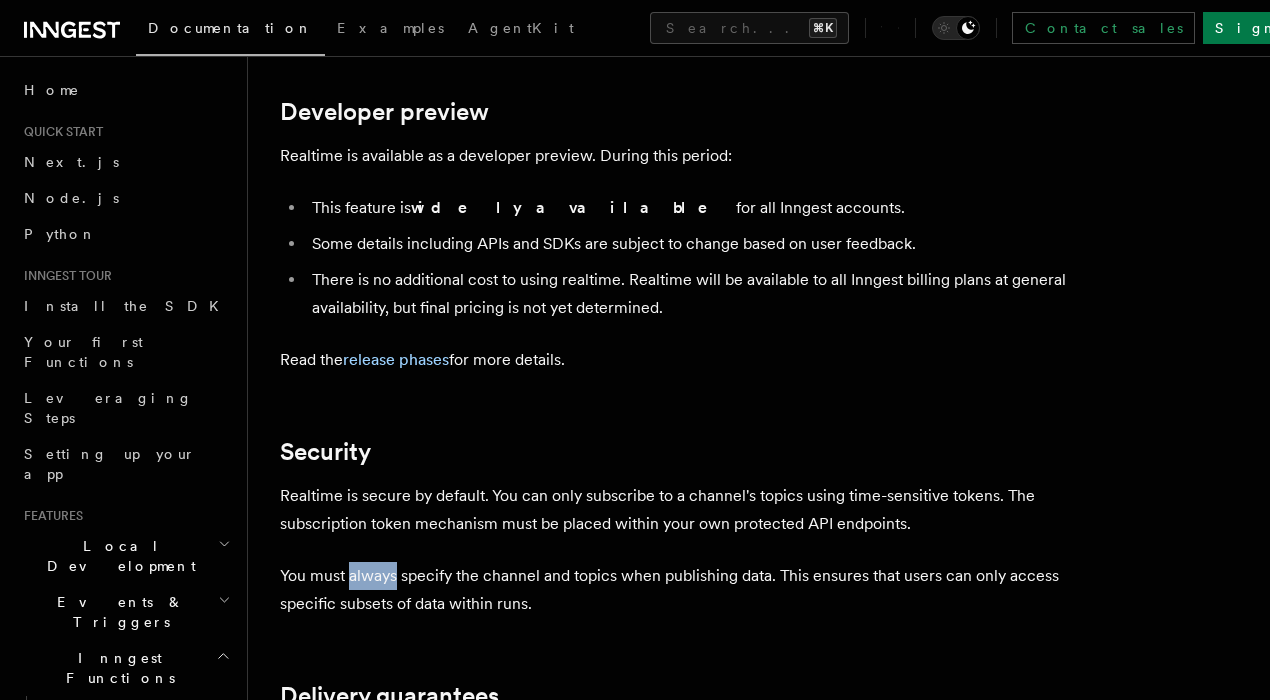 click on "You must always specify the channel and topics when publishing data. This ensures that users can only access specific subsets of data within runs." at bounding box center [680, 590] 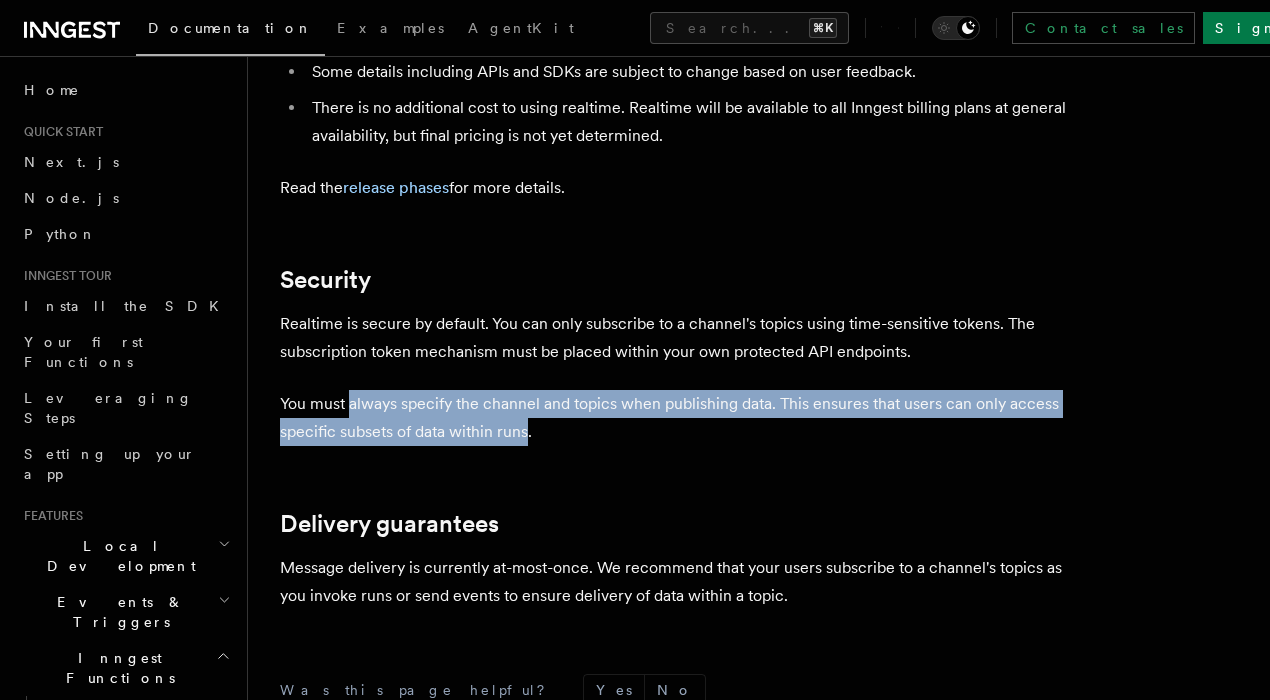 scroll, scrollTop: 6730, scrollLeft: 0, axis: vertical 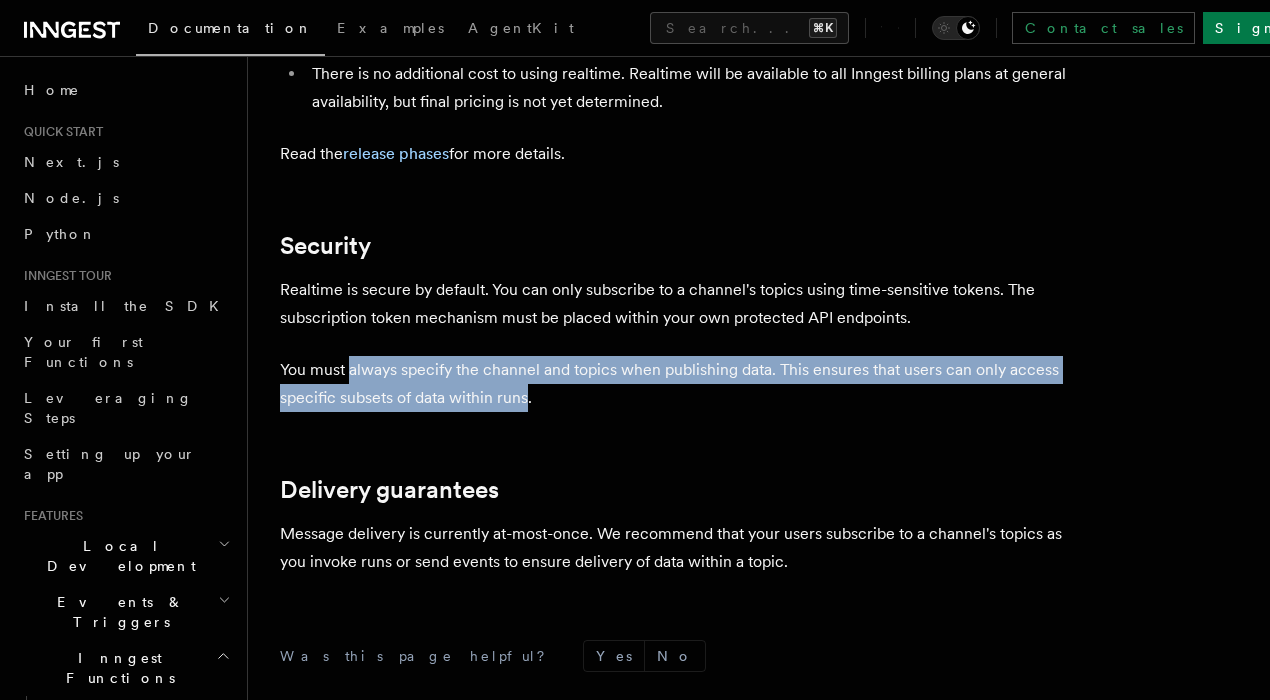 click on "Message delivery is currently at-most-once. We recommend that your users subscribe to a channel's topics as you invoke runs or send events to ensure delivery of data within a topic." at bounding box center (680, 548) 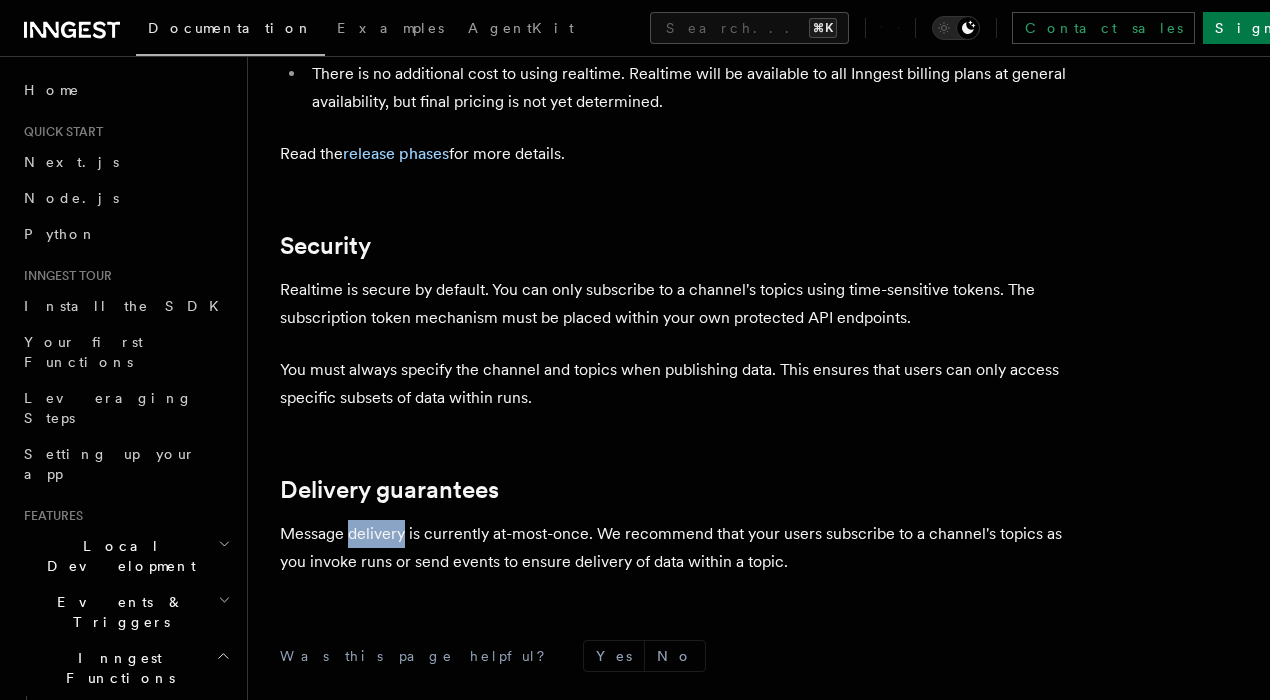 click on "Message delivery is currently at-most-once. We recommend that your users subscribe to a channel's topics as you invoke runs or send events to ensure delivery of data within a topic." at bounding box center [680, 548] 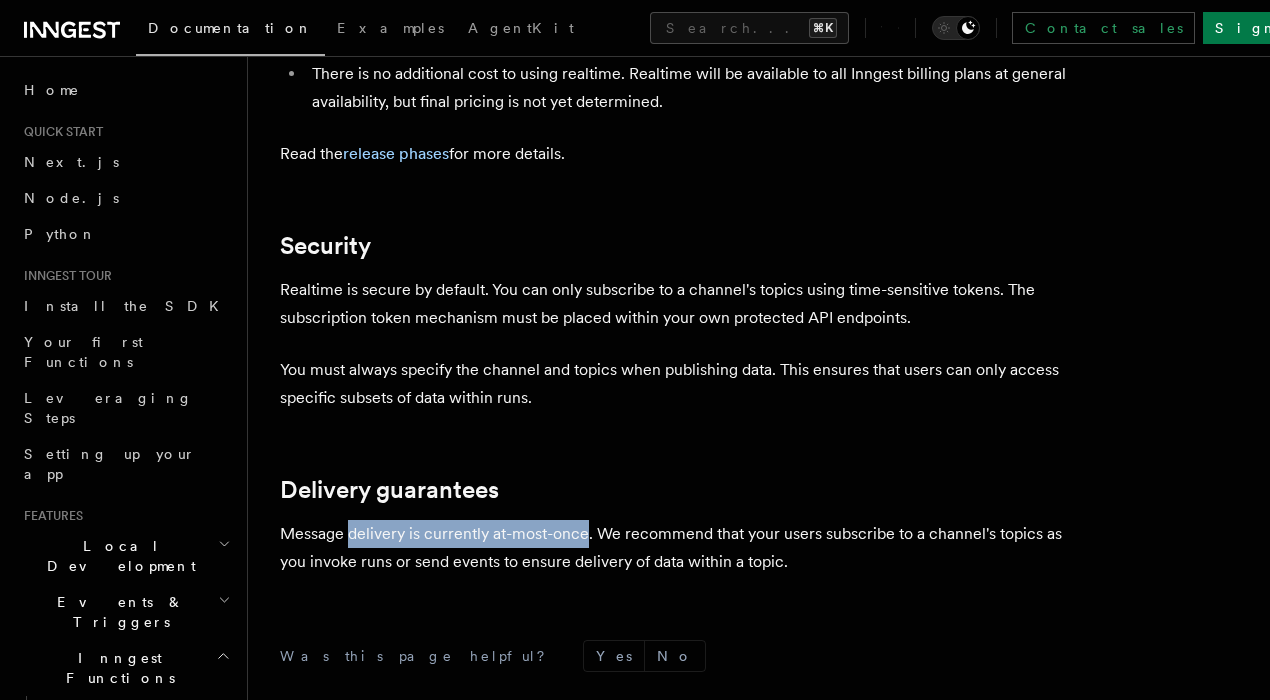 click on "Message delivery is currently at-most-once. We recommend that your users subscribe to a channel's topics as you invoke runs or send events to ensure delivery of data within a topic." at bounding box center [680, 548] 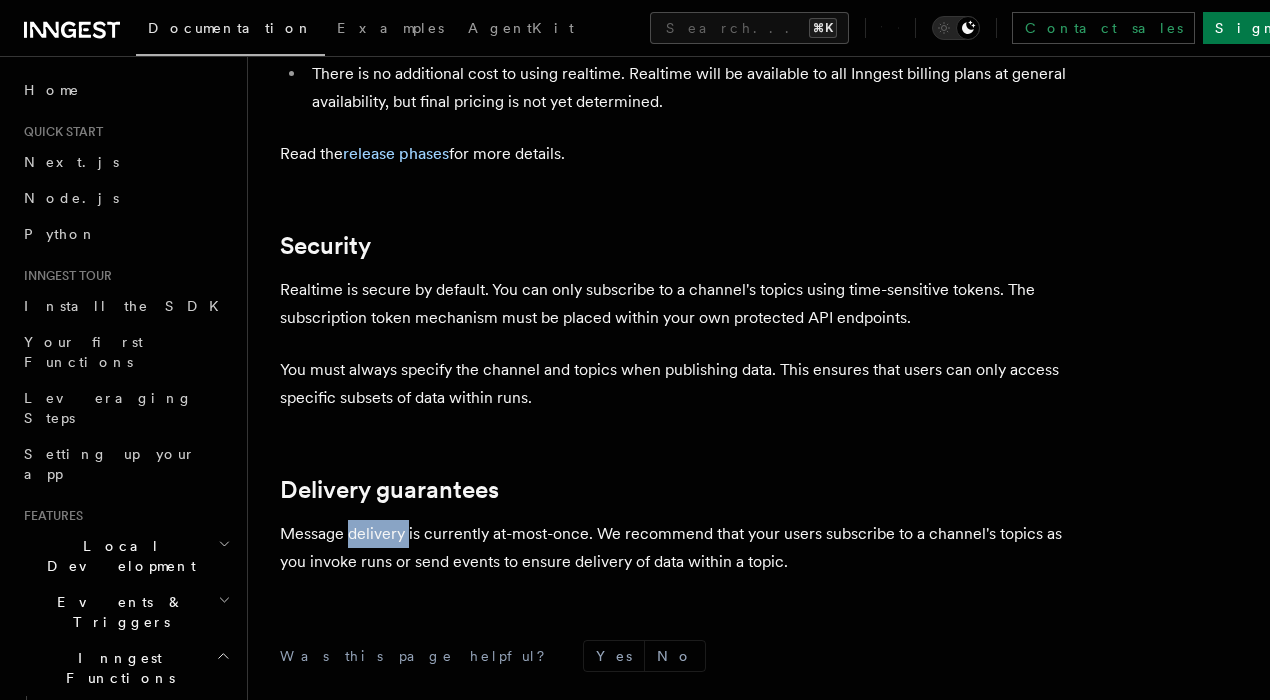 click on "Message delivery is currently at-most-once. We recommend that your users subscribe to a channel's topics as you invoke runs or send events to ensure delivery of data within a topic." at bounding box center [680, 548] 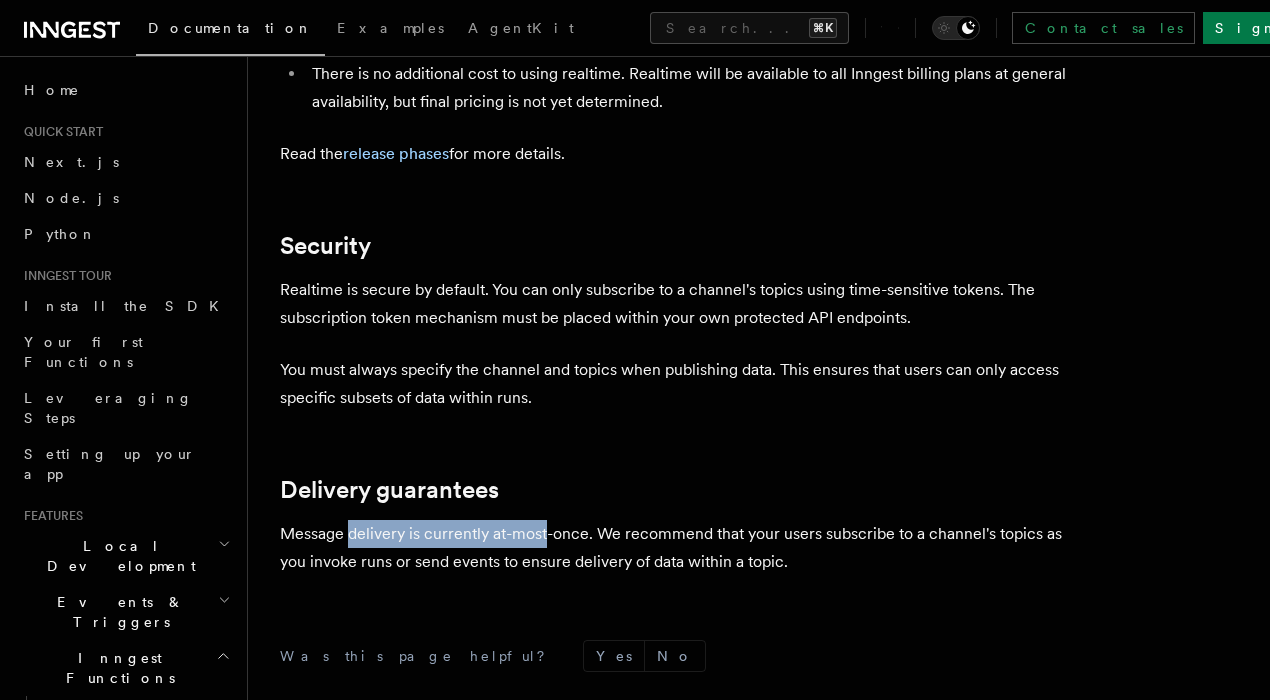 click on "Message delivery is currently at-most-once. We recommend that your users subscribe to a channel's topics as you invoke runs or send events to ensure delivery of data within a topic." at bounding box center (680, 548) 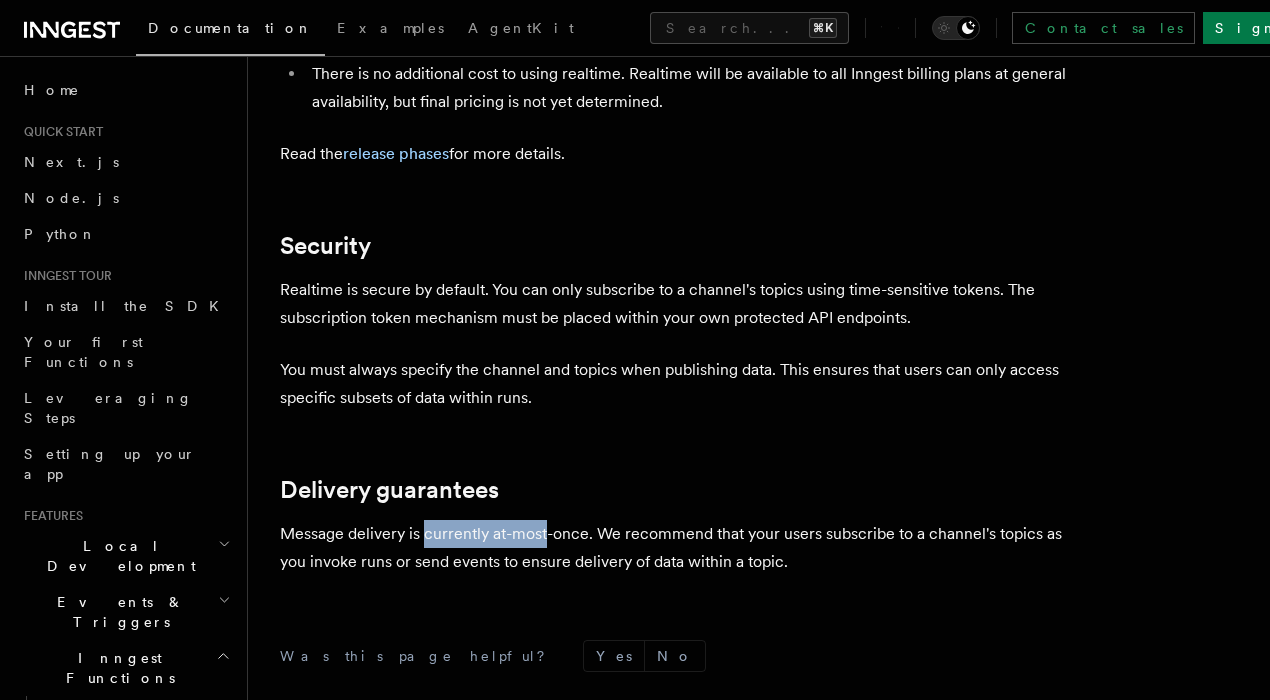 click on "Message delivery is currently at-most-once. We recommend that your users subscribe to a channel's topics as you invoke runs or send events to ensure delivery of data within a topic." at bounding box center [680, 548] 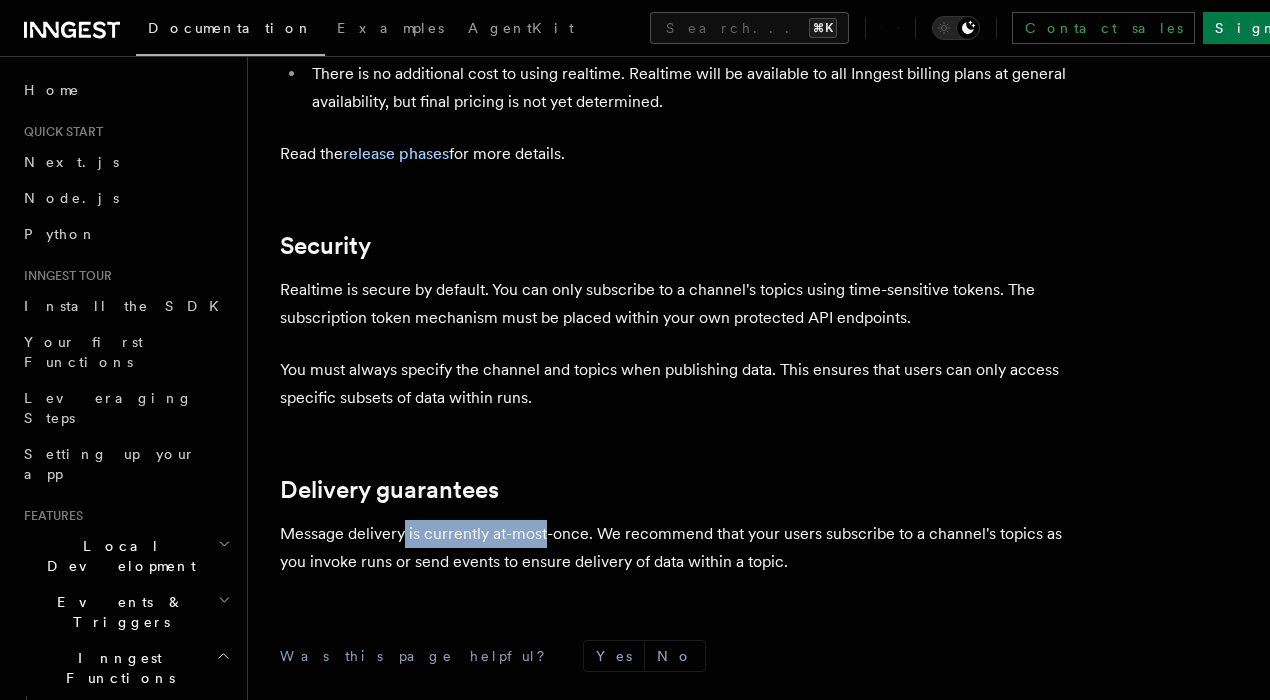 click on "Message delivery is currently at-most-once. We recommend that your users subscribe to a channel's topics as you invoke runs or send events to ensure delivery of data within a topic." at bounding box center (680, 548) 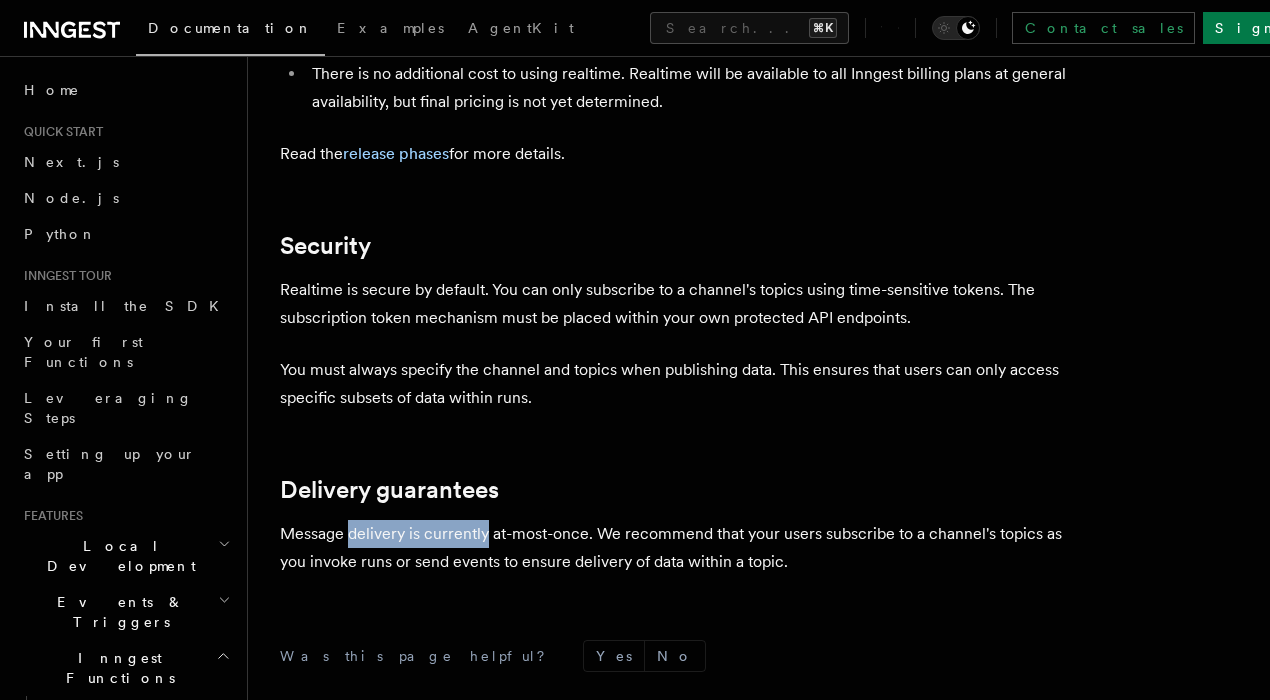 click on "Message delivery is currently at-most-once. We recommend that your users subscribe to a channel's topics as you invoke runs or send events to ensure delivery of data within a topic." at bounding box center [680, 548] 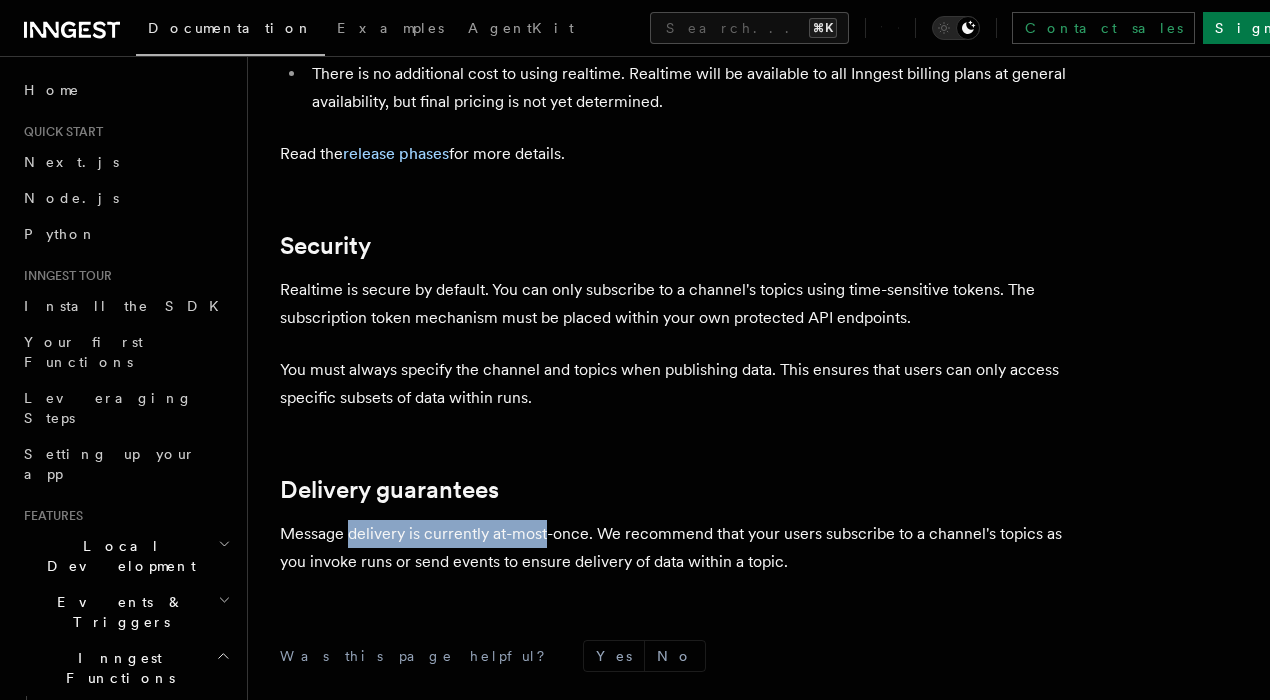 click on "Message delivery is currently at-most-once. We recommend that your users subscribe to a channel's topics as you invoke runs or send events to ensure delivery of data within a topic." at bounding box center [680, 548] 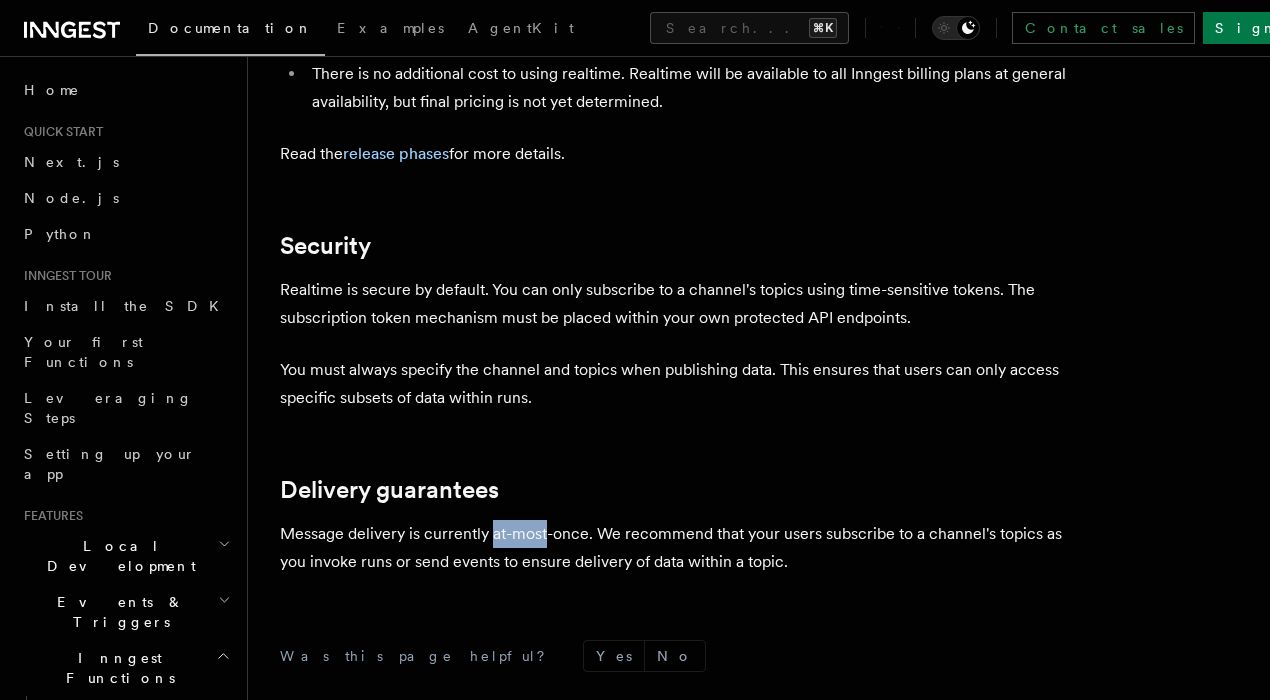 click on "Message delivery is currently at-most-once. We recommend that your users subscribe to a channel's topics as you invoke runs or send events to ensure delivery of data within a topic." at bounding box center [680, 548] 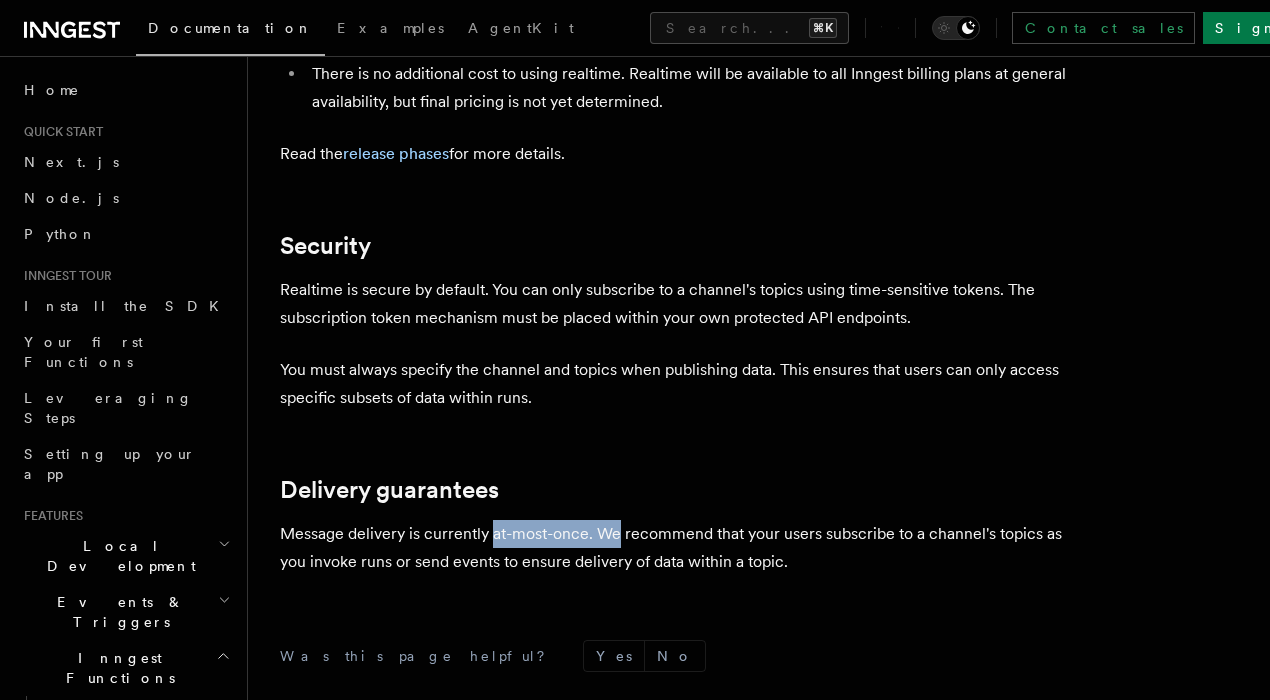click on "Message delivery is currently at-most-once. We recommend that your users subscribe to a channel's topics as you invoke runs or send events to ensure delivery of data within a topic." at bounding box center (680, 548) 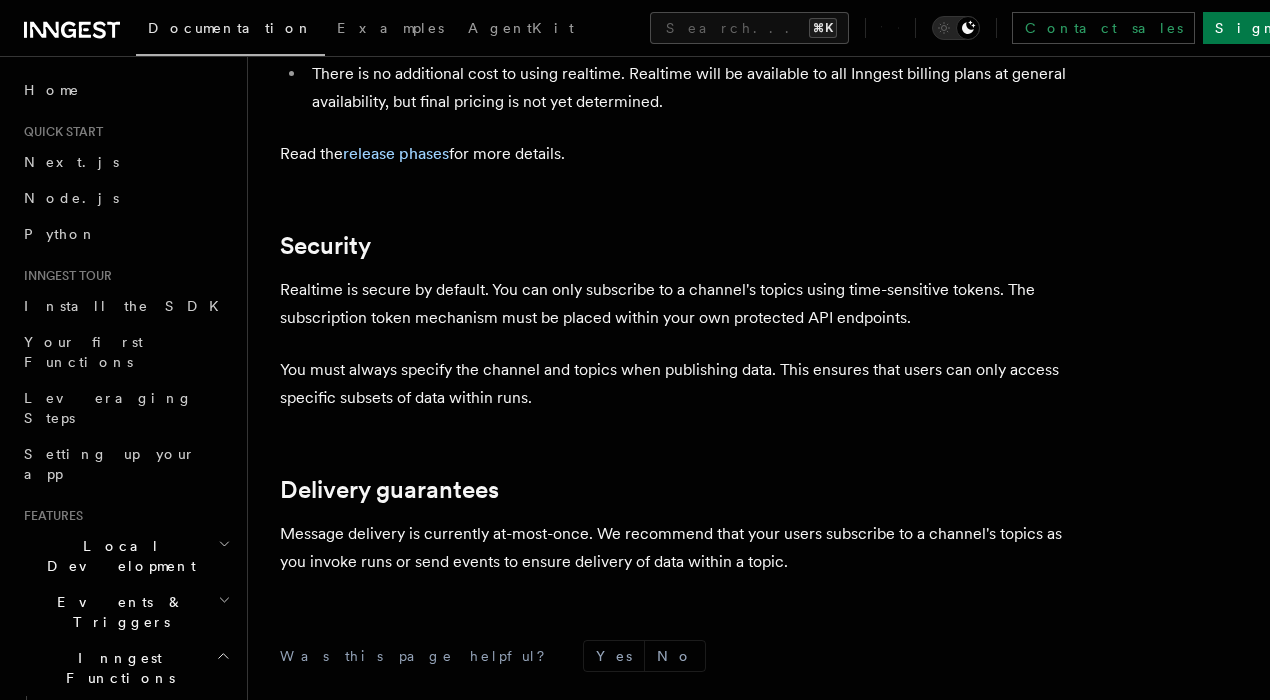 click on "Message delivery is currently at-most-once. We recommend that your users subscribe to a channel's topics as you invoke runs or send events to ensure delivery of data within a topic." at bounding box center [680, 548] 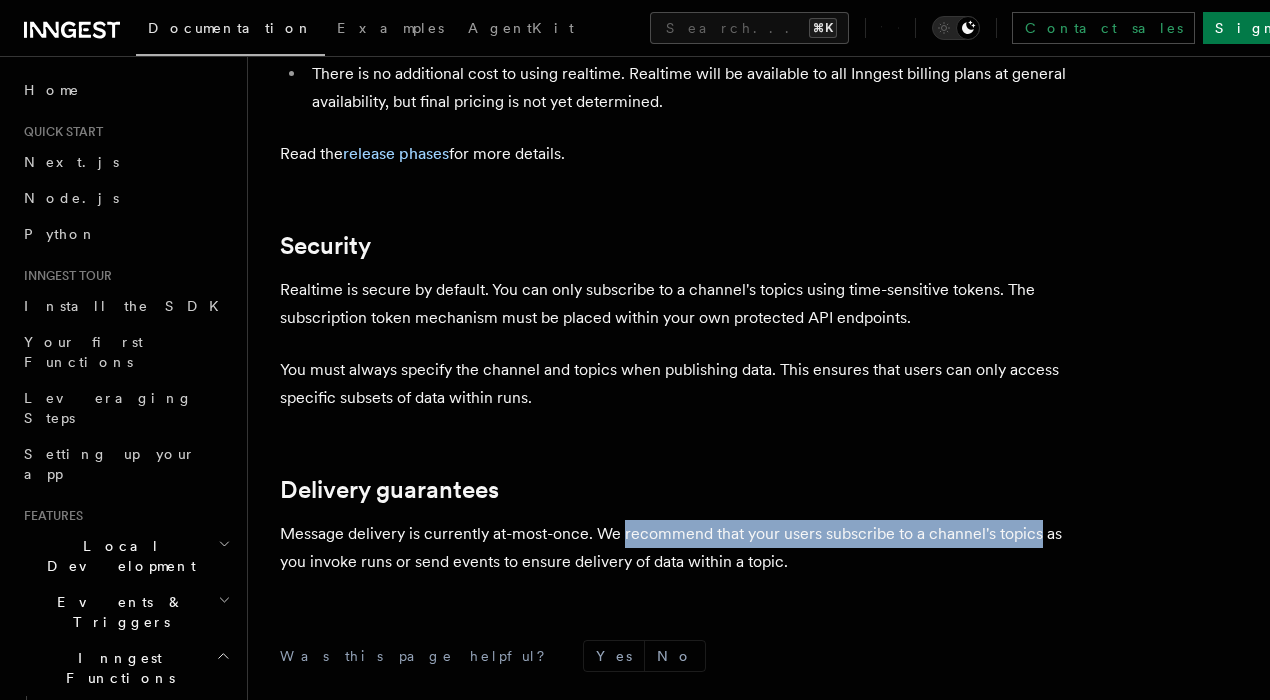 click on "Message delivery is currently at-most-once. We recommend that your users subscribe to a channel's topics as you invoke runs or send events to ensure delivery of data within a topic." at bounding box center [680, 548] 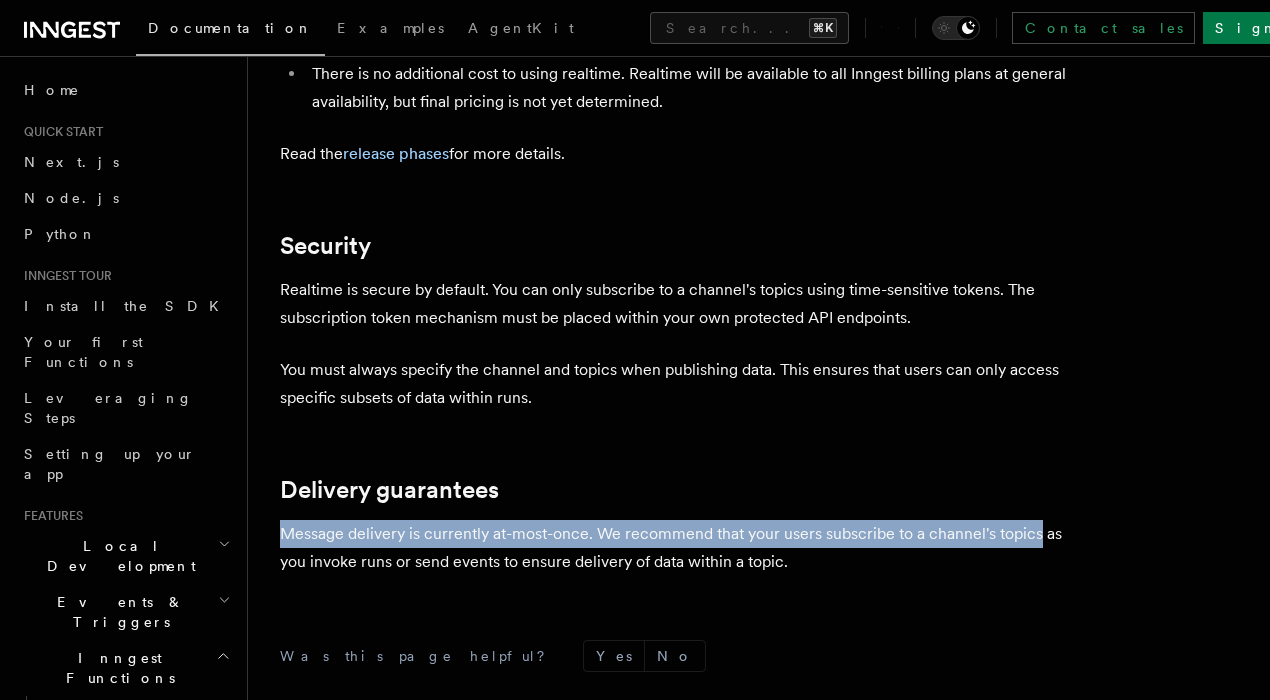click on "Message delivery is currently at-most-once. We recommend that your users subscribe to a channel's topics as you invoke runs or send events to ensure delivery of data within a topic." at bounding box center [680, 548] 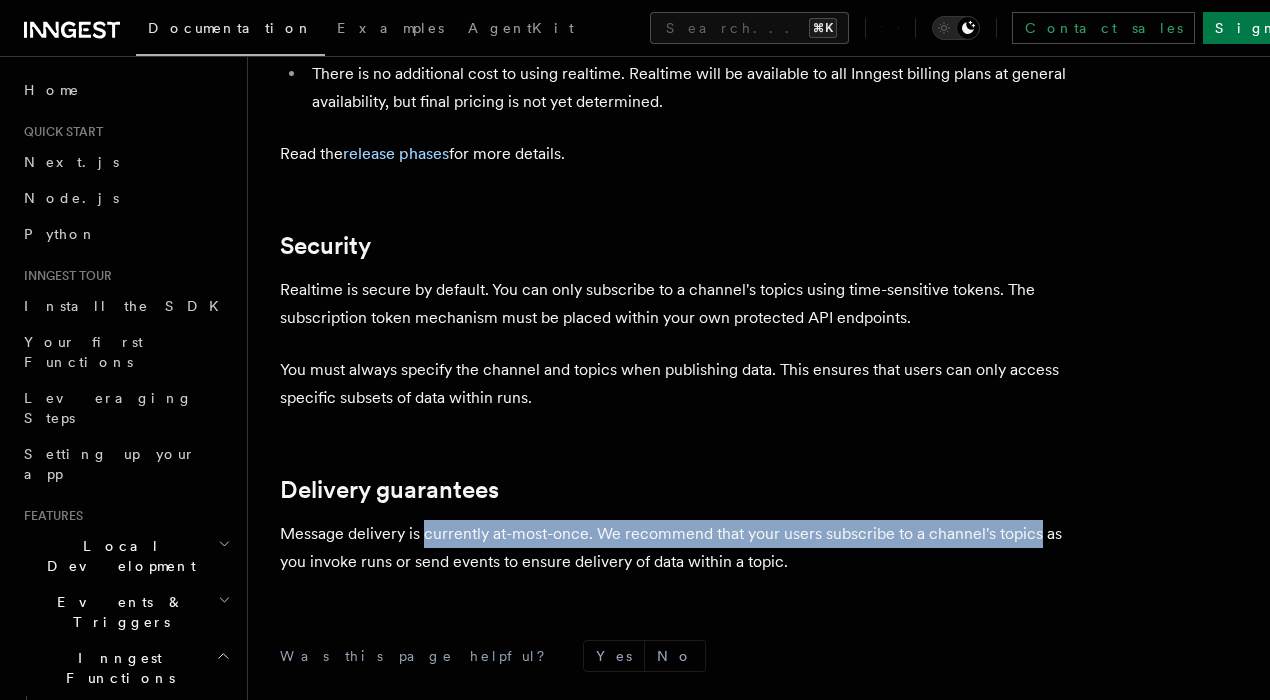 click on "Message delivery is currently at-most-once. We recommend that your users subscribe to a channel's topics as you invoke runs or send events to ensure delivery of data within a topic." at bounding box center (680, 548) 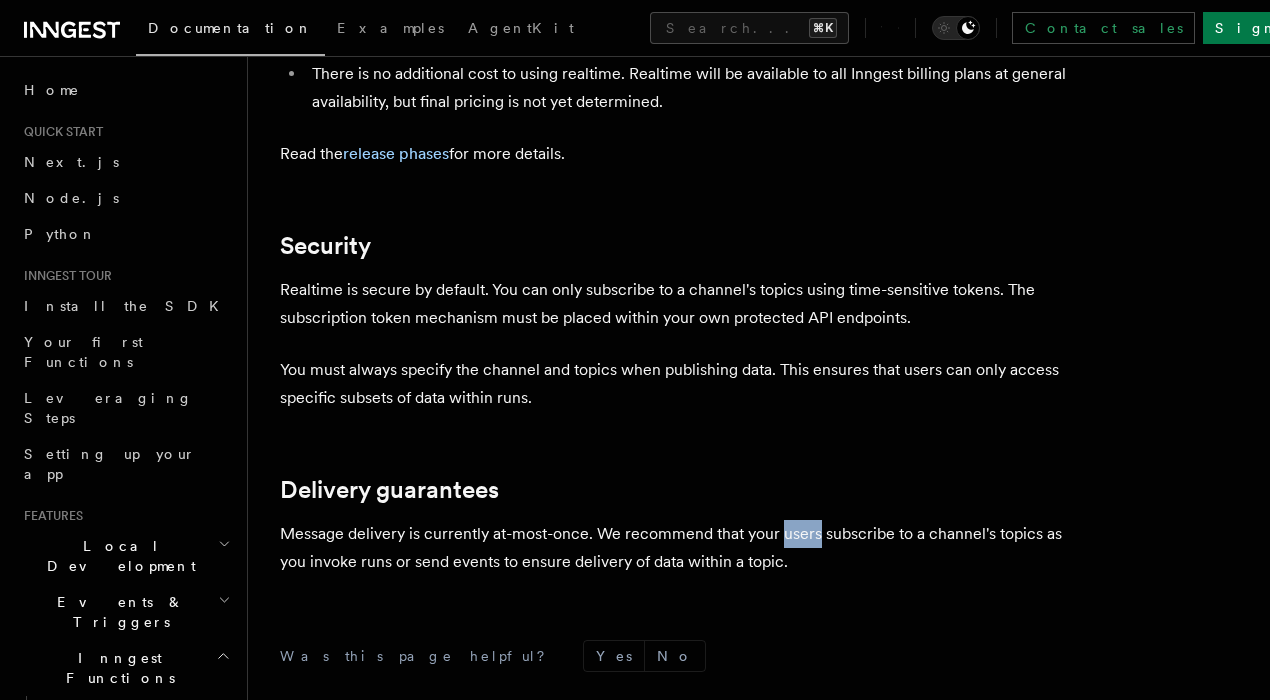click on "Message delivery is currently at-most-once. We recommend that your users subscribe to a channel's topics as you invoke runs or send events to ensure delivery of data within a topic." at bounding box center [680, 548] 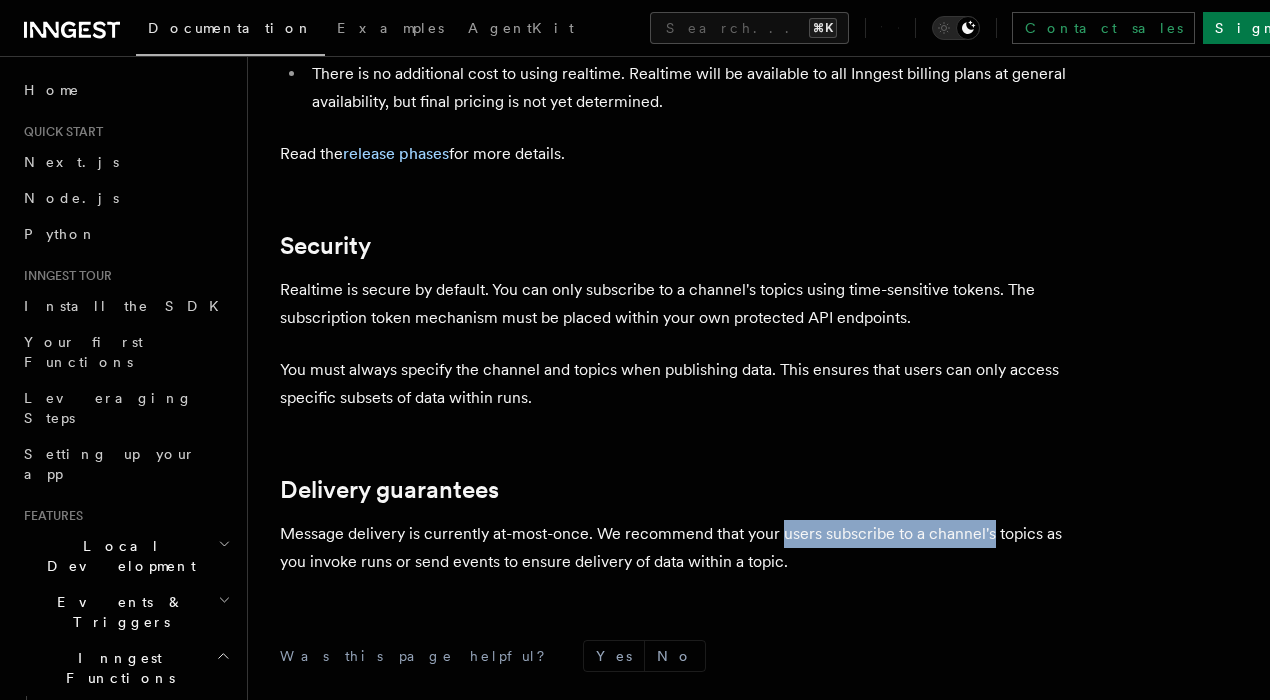 click on "Message delivery is currently at-most-once. We recommend that your users subscribe to a channel's topics as you invoke runs or send events to ensure delivery of data within a topic." at bounding box center (680, 548) 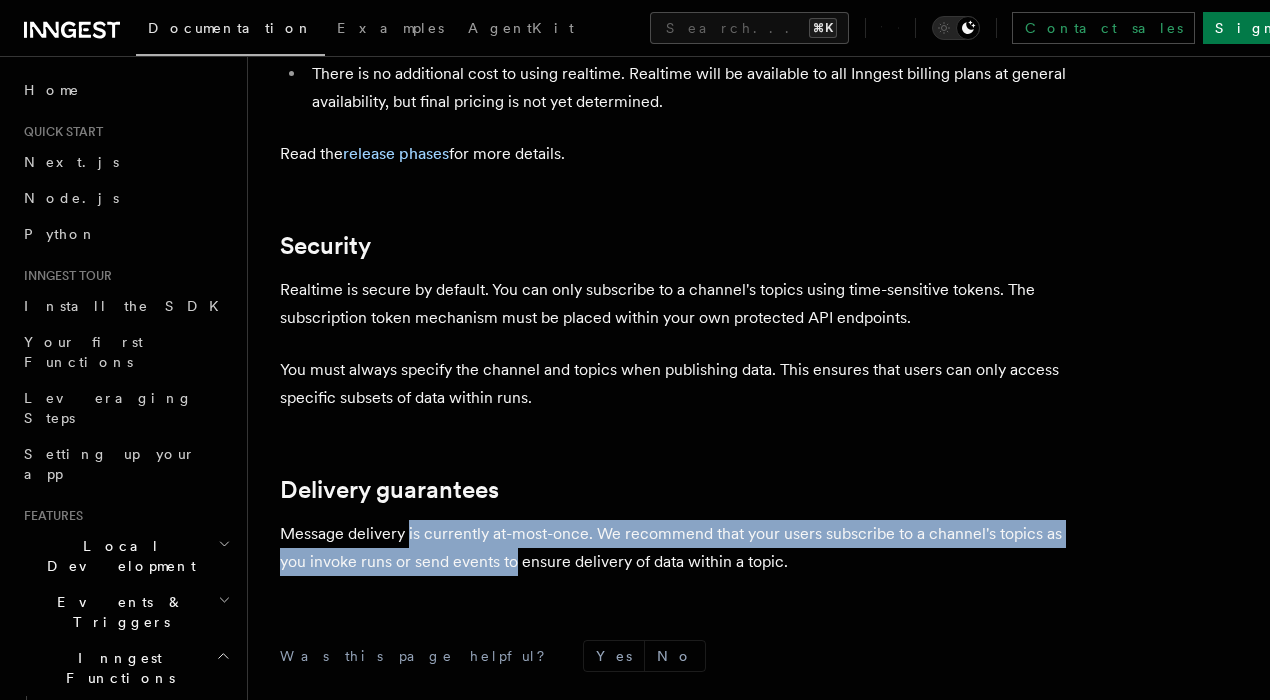 click on "Message delivery is currently at-most-once. We recommend that your users subscribe to a channel's topics as you invoke runs or send events to ensure delivery of data within a topic." at bounding box center (680, 548) 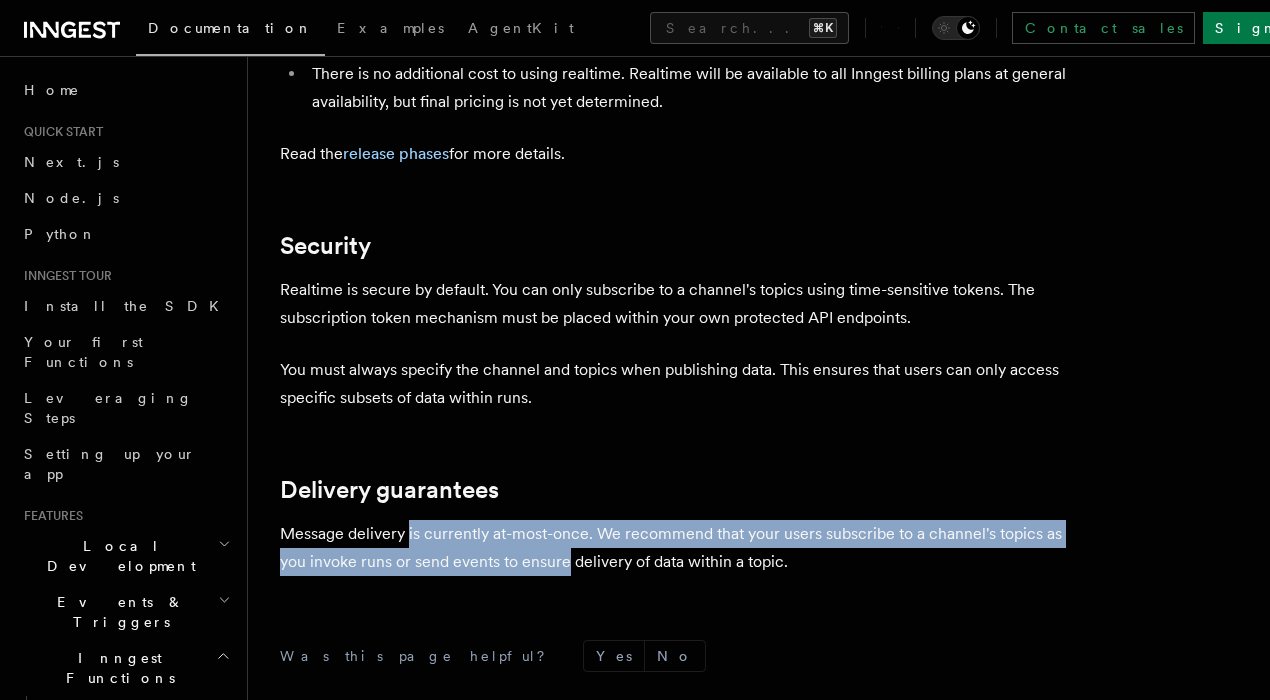 click on "Message delivery is currently at-most-once. We recommend that your users subscribe to a channel's topics as you invoke runs or send events to ensure delivery of data within a topic." at bounding box center (680, 548) 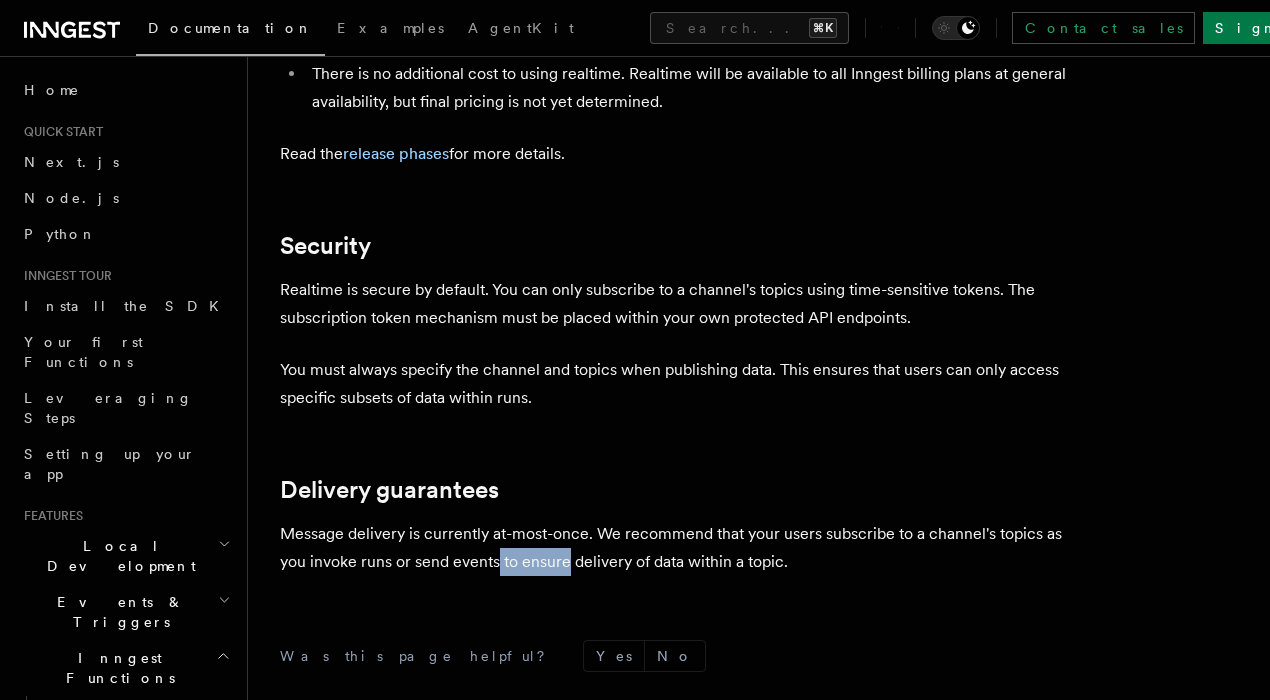 click on "Message delivery is currently at-most-once. We recommend that your users subscribe to a channel's topics as you invoke runs or send events to ensure delivery of data within a topic." at bounding box center (680, 548) 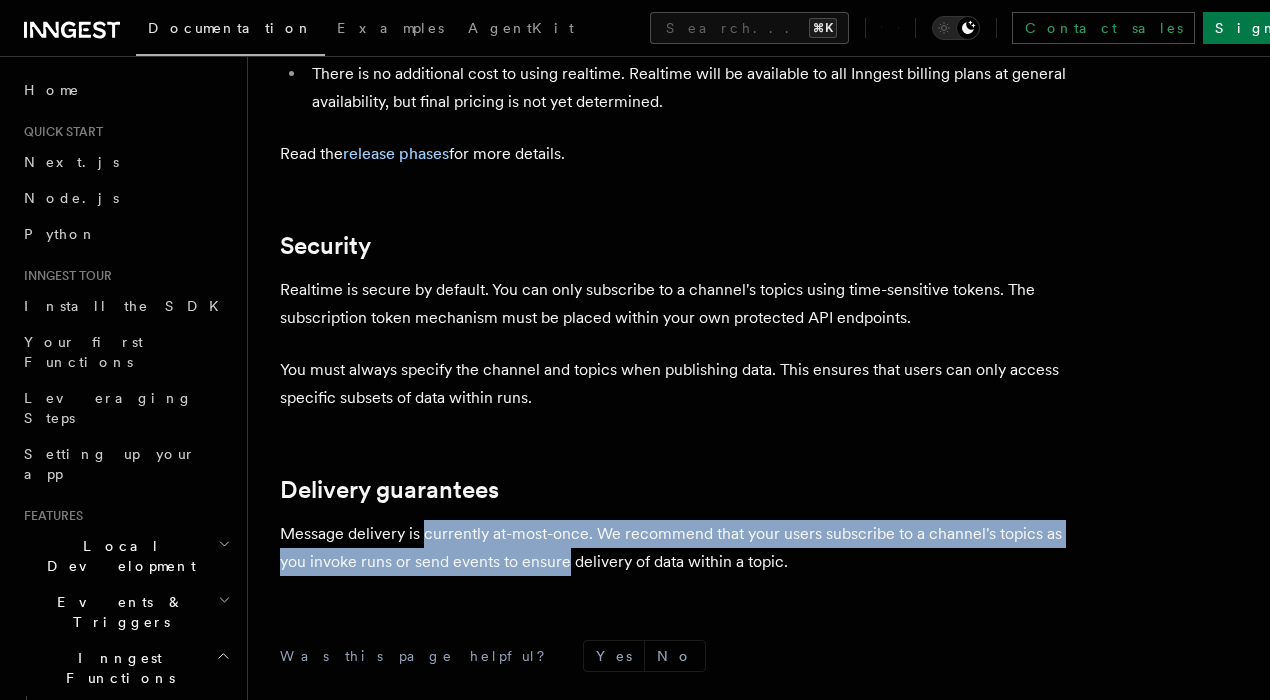 click on "Message delivery is currently at-most-once. We recommend that your users subscribe to a channel's topics as you invoke runs or send events to ensure delivery of data within a topic." at bounding box center (680, 548) 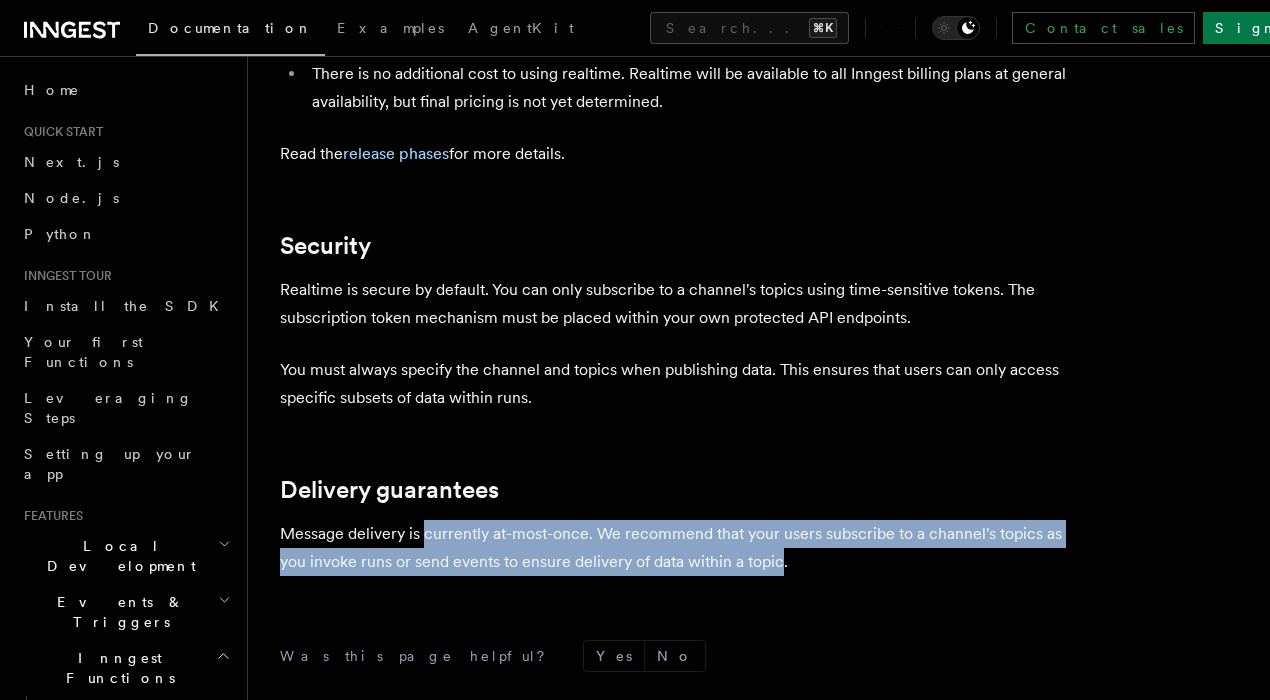 click on "Message delivery is currently at-most-once. We recommend that your users subscribe to a channel's topics as you invoke runs or send events to ensure delivery of data within a topic." at bounding box center [680, 548] 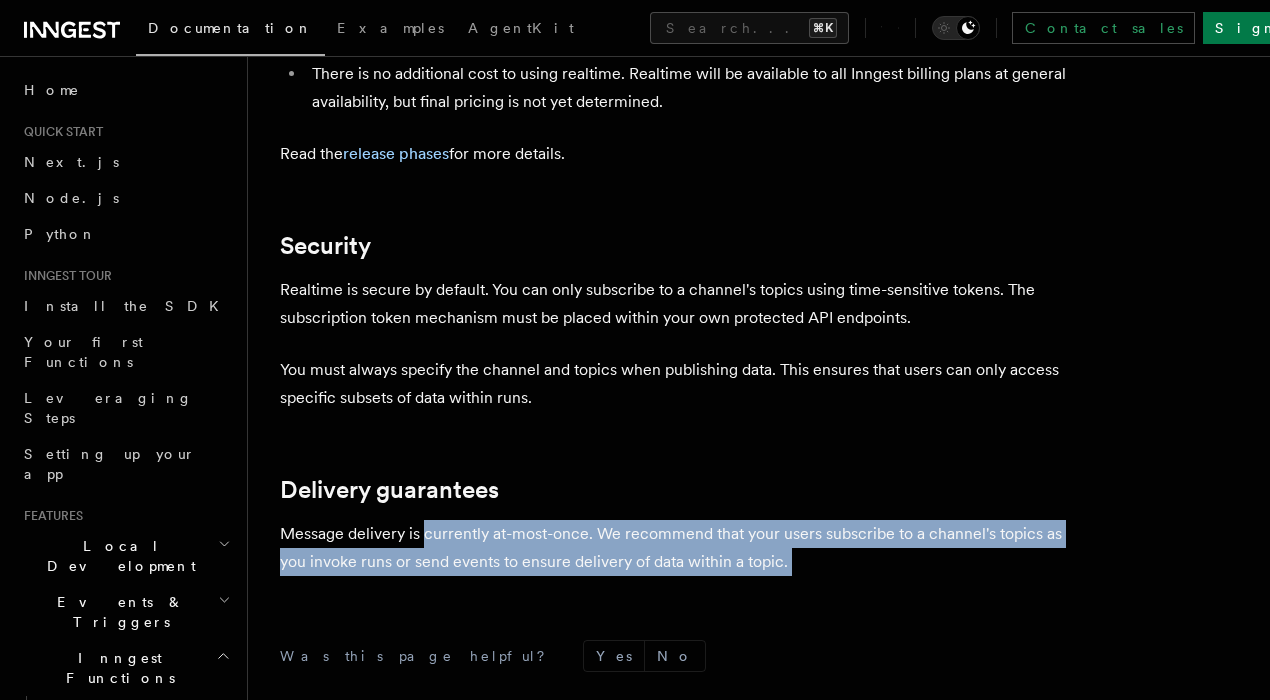 click on "Message delivery is currently at-most-once. We recommend that your users subscribe to a channel's topics as you invoke runs or send events to ensure delivery of data within a topic." at bounding box center (680, 548) 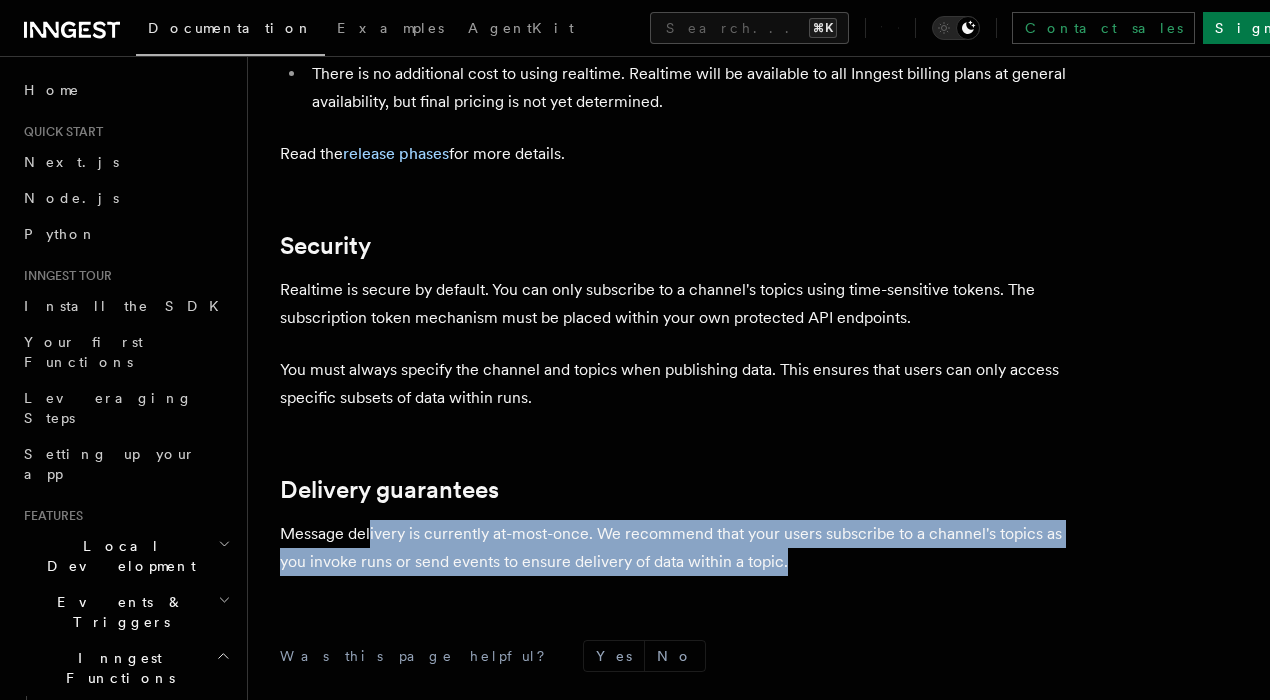 click on "Message delivery is currently at-most-once. We recommend that your users subscribe to a channel's topics as you invoke runs or send events to ensure delivery of data within a topic." at bounding box center (680, 548) 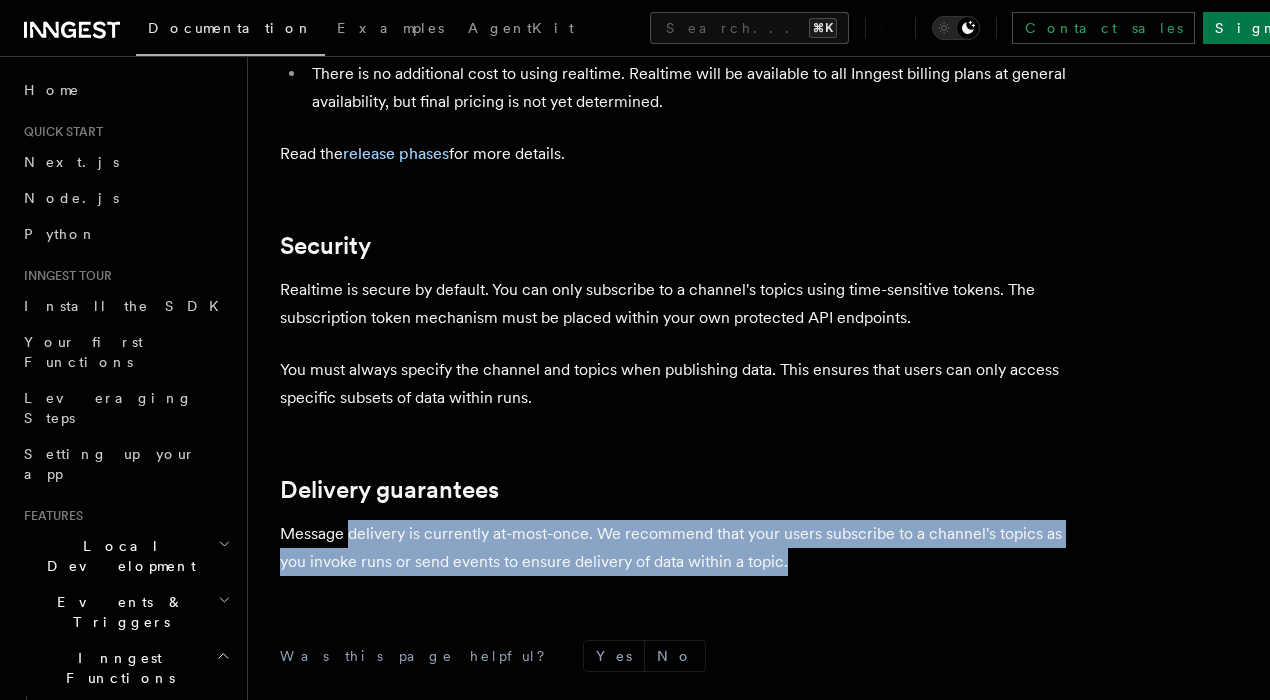 click on "Message delivery is currently at-most-once. We recommend that your users subscribe to a channel's topics as you invoke runs or send events to ensure delivery of data within a topic." at bounding box center (680, 548) 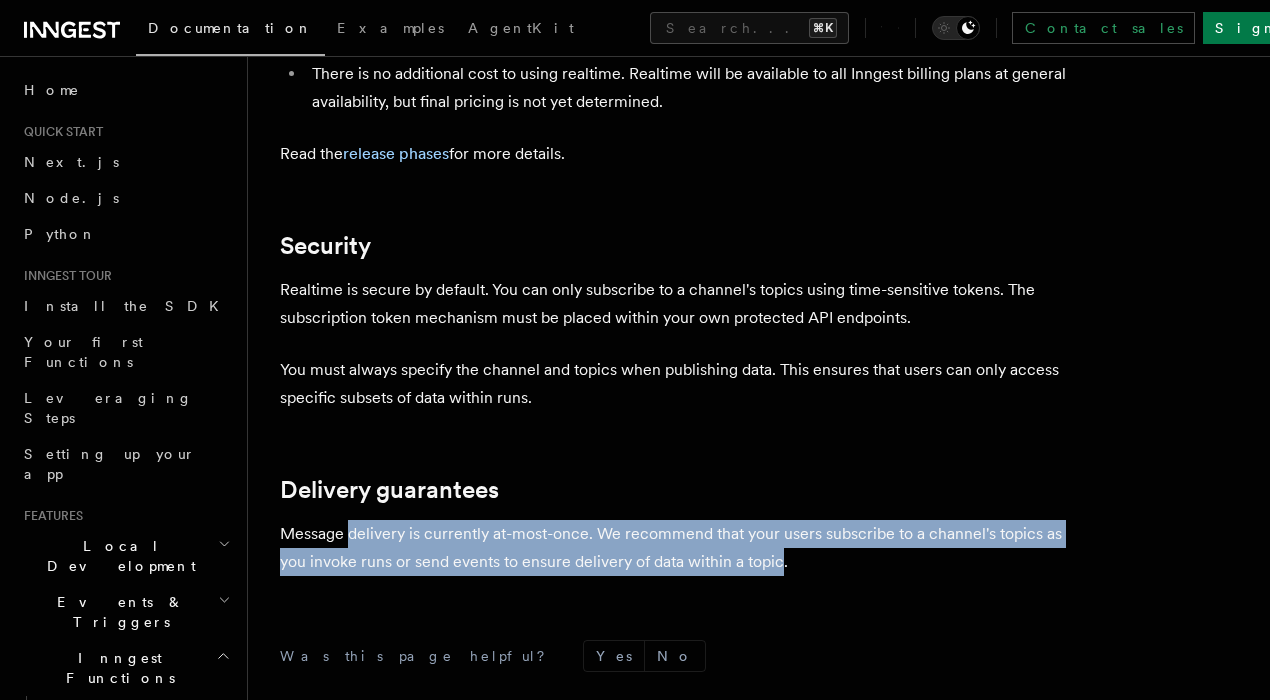 click on "Message delivery is currently at-most-once. We recommend that your users subscribe to a channel's topics as you invoke runs or send events to ensure delivery of data within a topic." at bounding box center (680, 548) 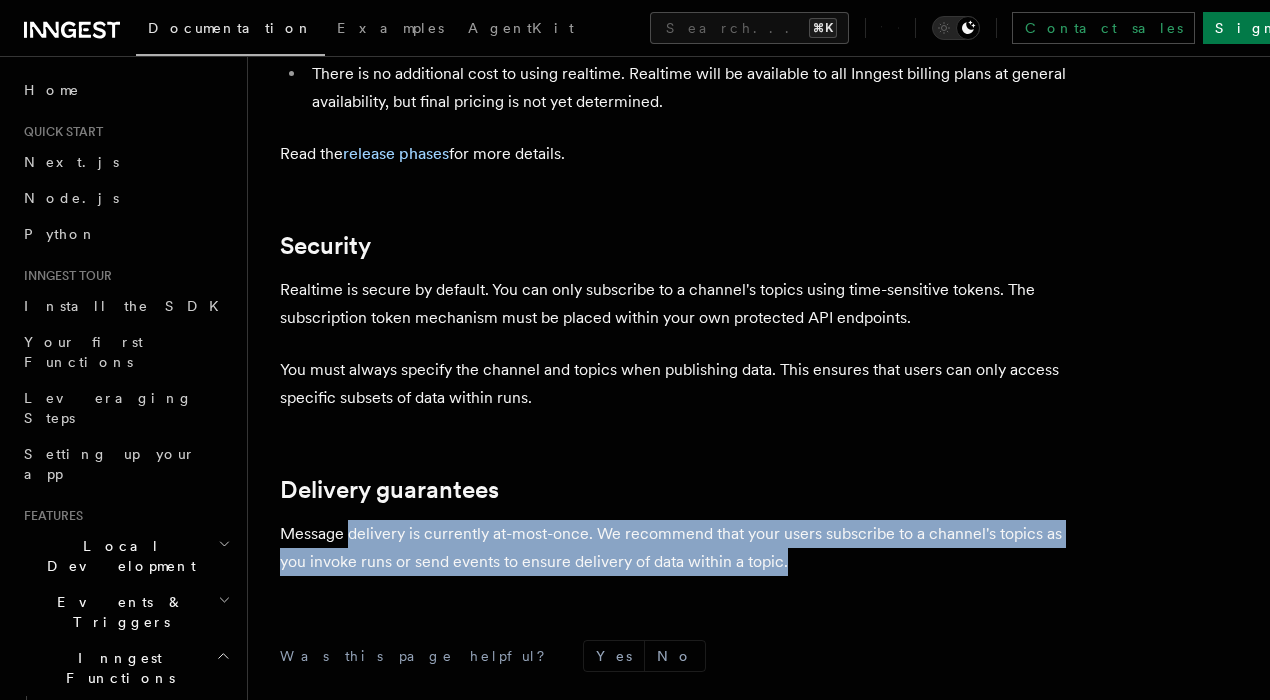 click on "Message delivery is currently at-most-once. We recommend that your users subscribe to a channel's topics as you invoke runs or send events to ensure delivery of data within a topic." at bounding box center (680, 548) 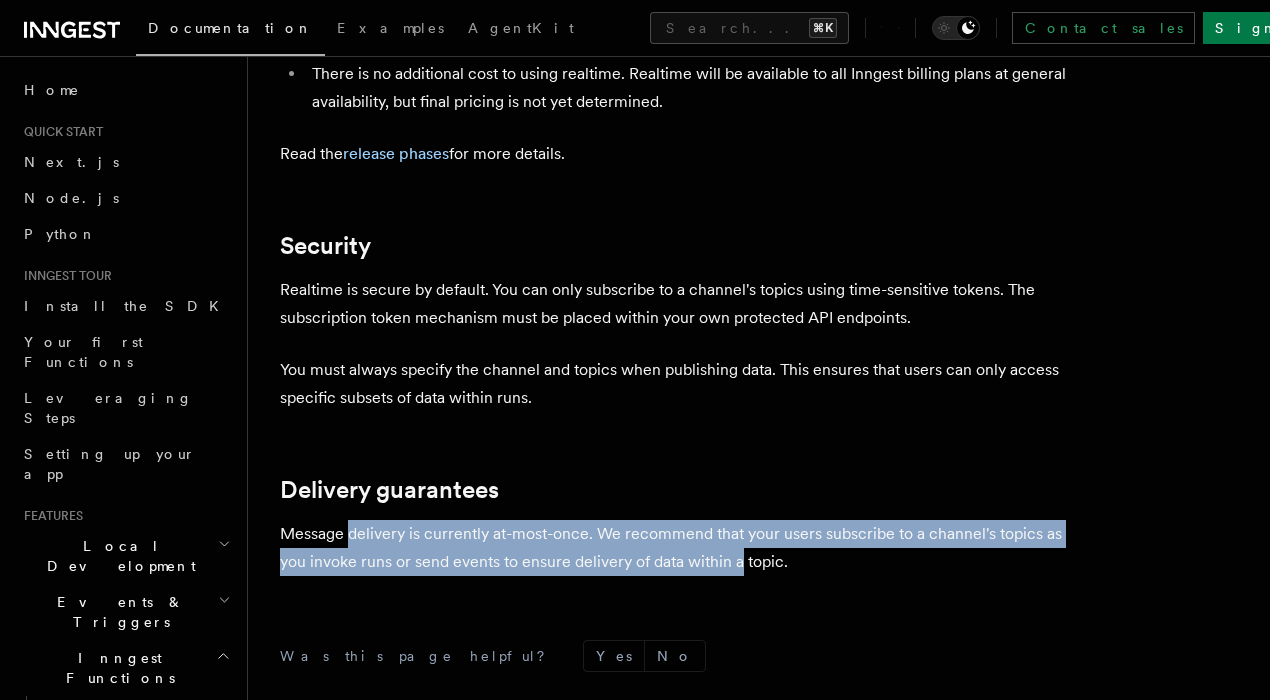 click on "Message delivery is currently at-most-once. We recommend that your users subscribe to a channel's topics as you invoke runs or send events to ensure delivery of data within a topic." at bounding box center (680, 548) 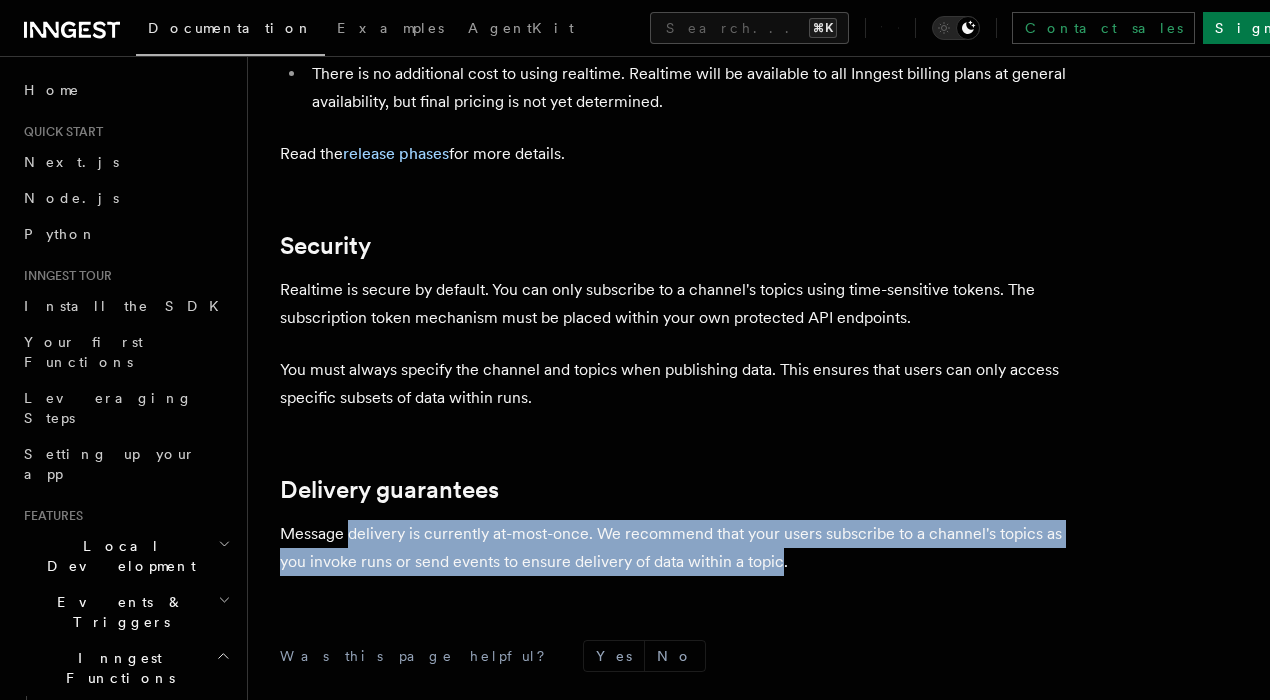 click on "Message delivery is currently at-most-once. We recommend that your users subscribe to a channel's topics as you invoke runs or send events to ensure delivery of data within a topic." at bounding box center (680, 548) 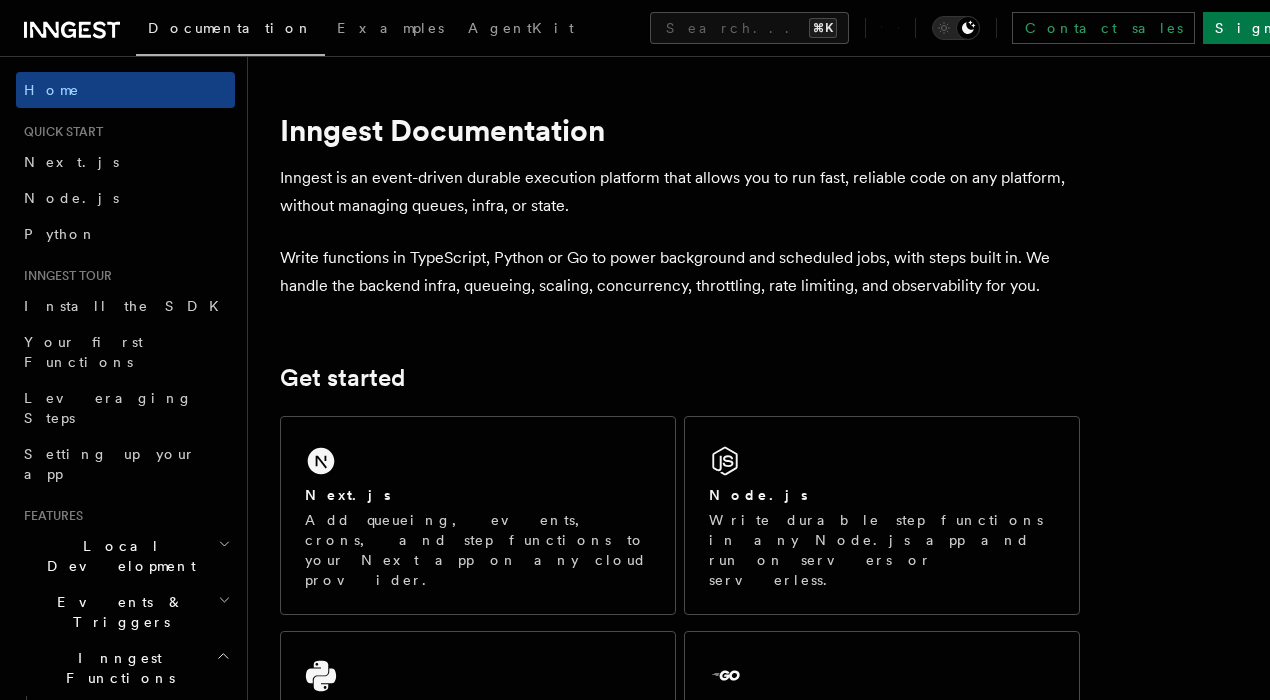 scroll, scrollTop: 0, scrollLeft: 0, axis: both 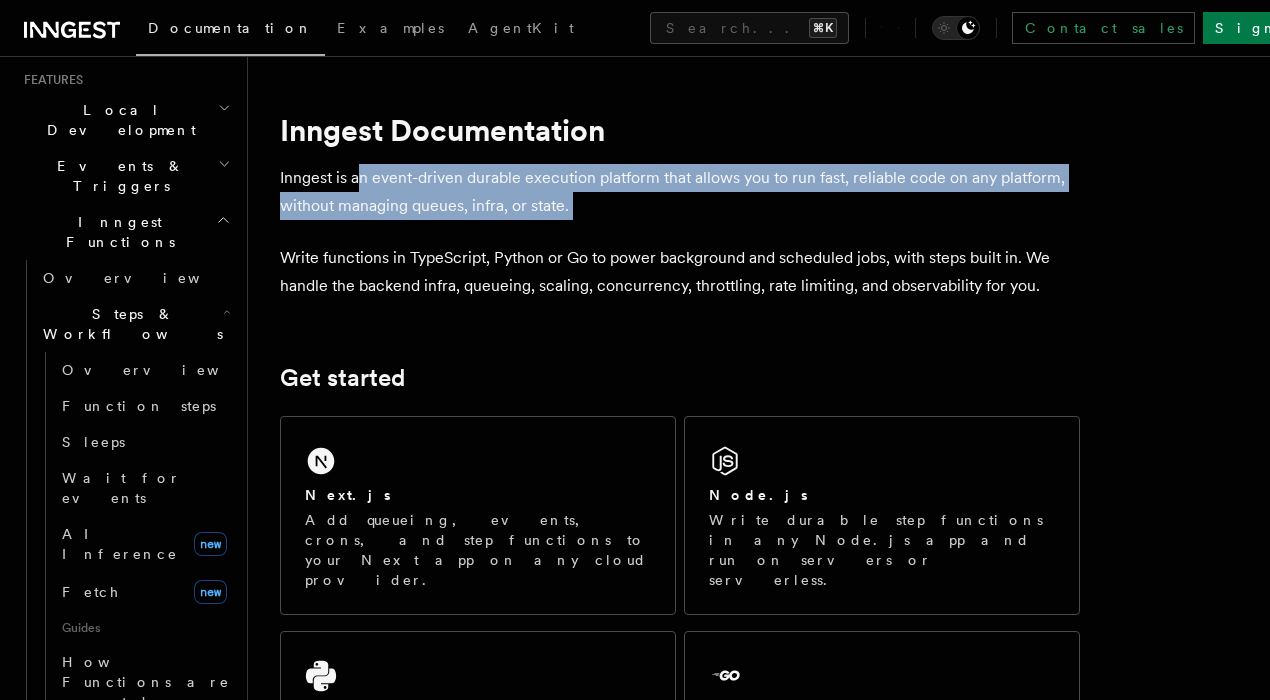 drag, startPoint x: 364, startPoint y: 184, endPoint x: 656, endPoint y: 227, distance: 295.1491 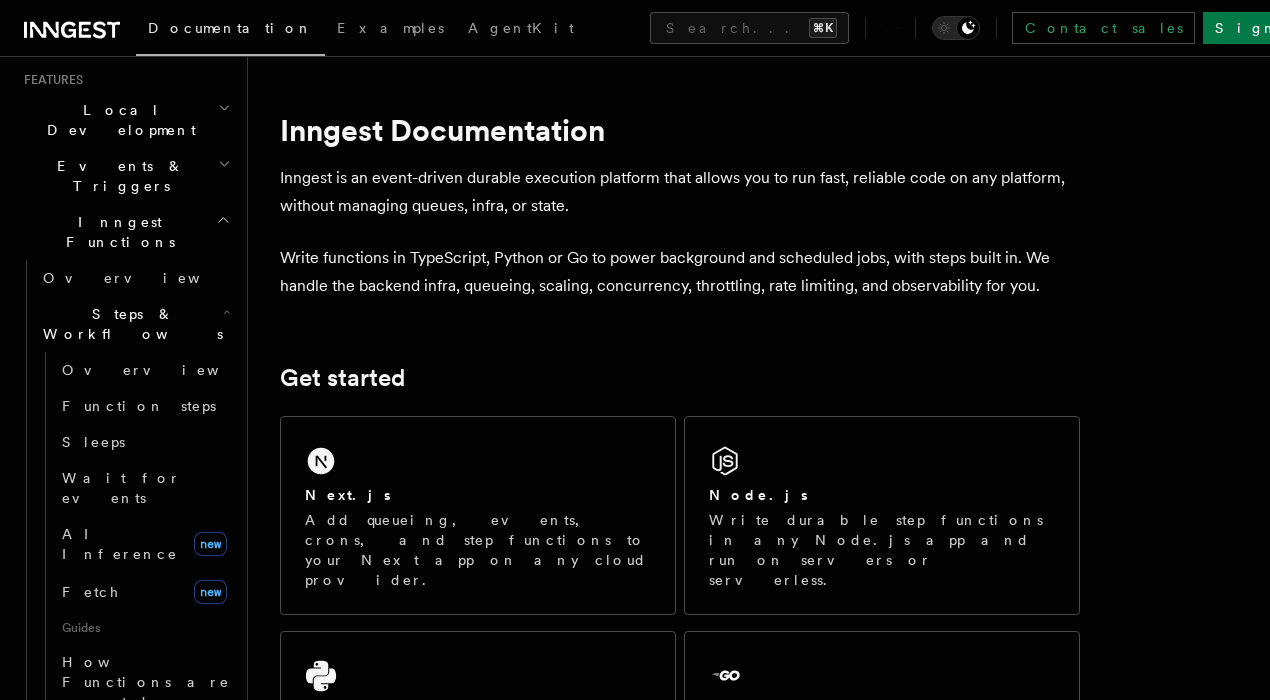 click on "Inngest Documentation
Inngest is an event-driven durable execution platform that allows you to run fast, reliable code on any platform, without managing queues, infra, or state.
Write functions in TypeScript, Python or Go to power background and scheduled jobs, with steps built in.  We handle the backend infra, queueing, scaling, concurrency, throttling, rate limiting, and observability for you.
Get started
Next.js Add queueing, events, crons, and step functions to your Next app on any cloud provider. Node.js Write durable step functions in any Node.js app and run on servers or serverless. Python Develop reliable step functions in Python without managing queueing systems or DAG based workflows. Go Write fast, durable step functions in your Go application using the standard library.
Write reliable workflows Learn how Inngest's Durable Execution Engine ensures that your workflow already run until completion with steps. Learn how Inngest works
Build with Inngest
User-defined Workflows
Explore" at bounding box center (759, 1580) 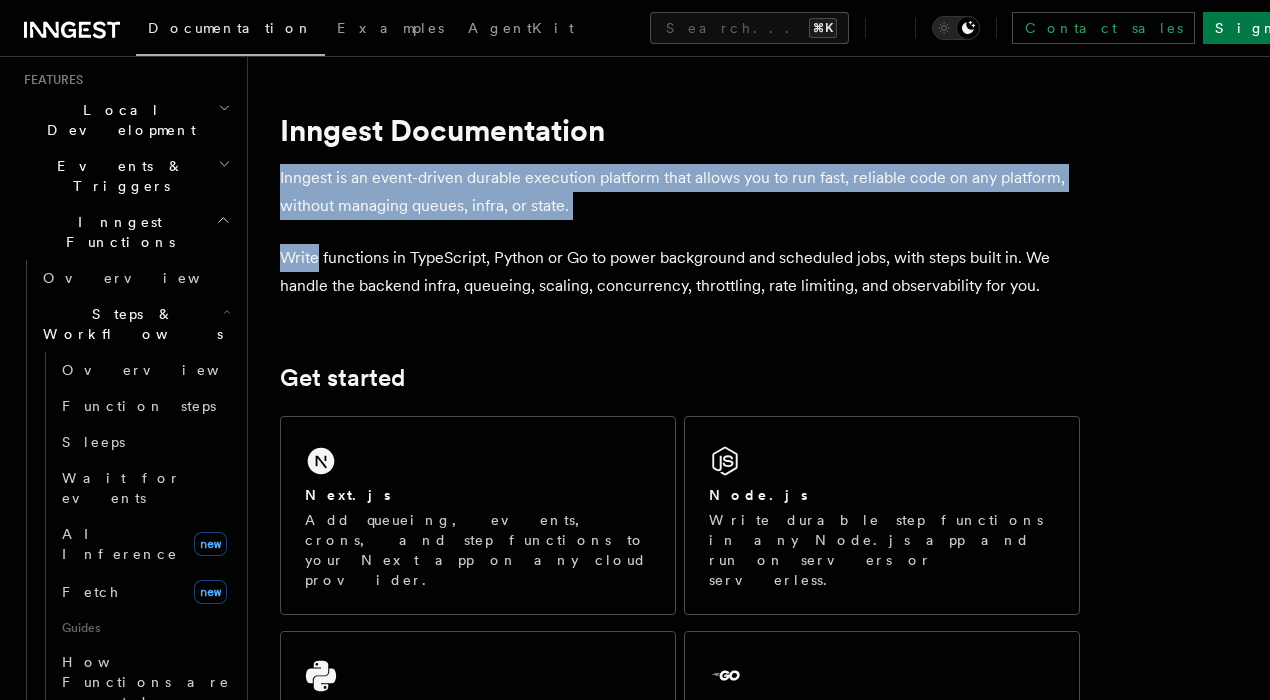 drag, startPoint x: 656, startPoint y: 227, endPoint x: 491, endPoint y: 156, distance: 179.6274 